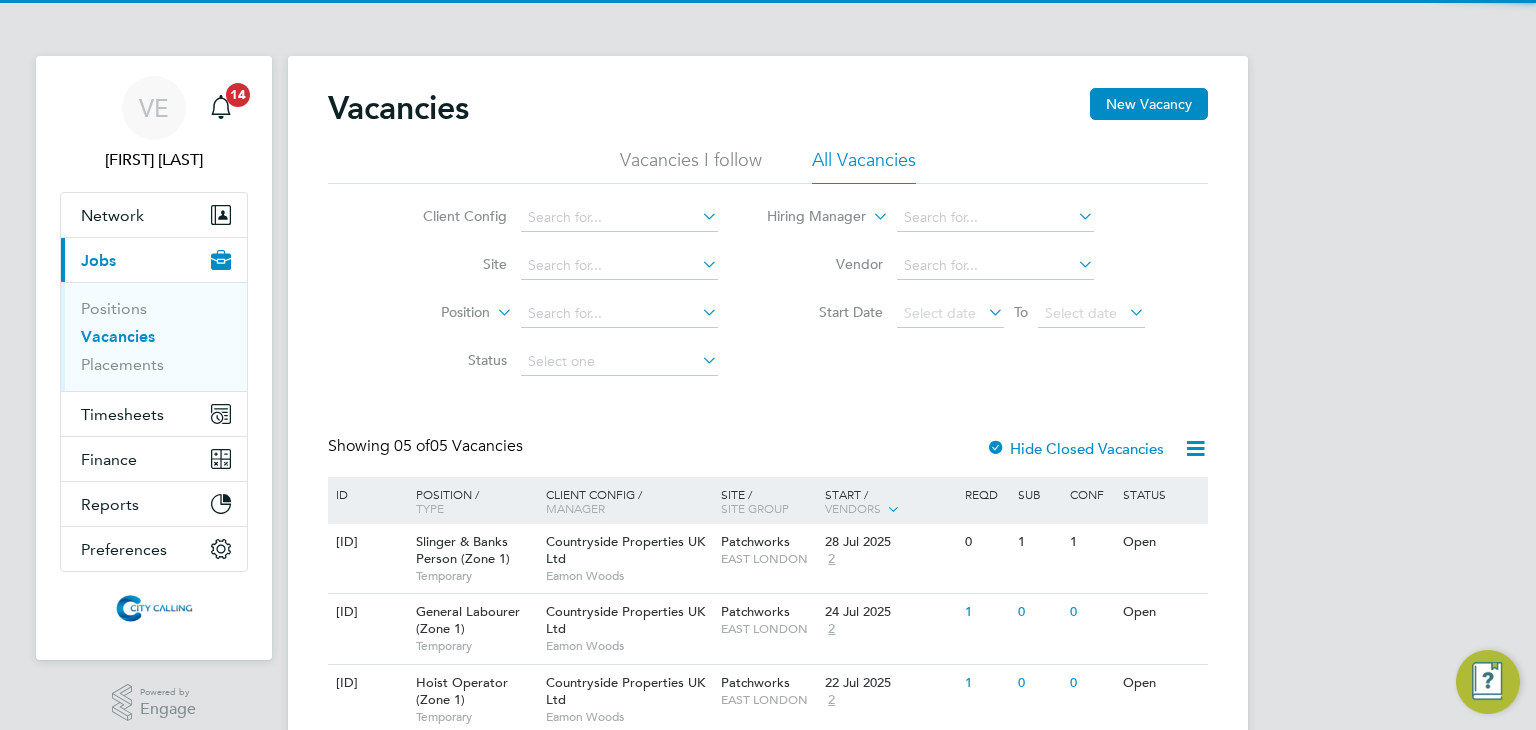 scroll, scrollTop: 0, scrollLeft: 0, axis: both 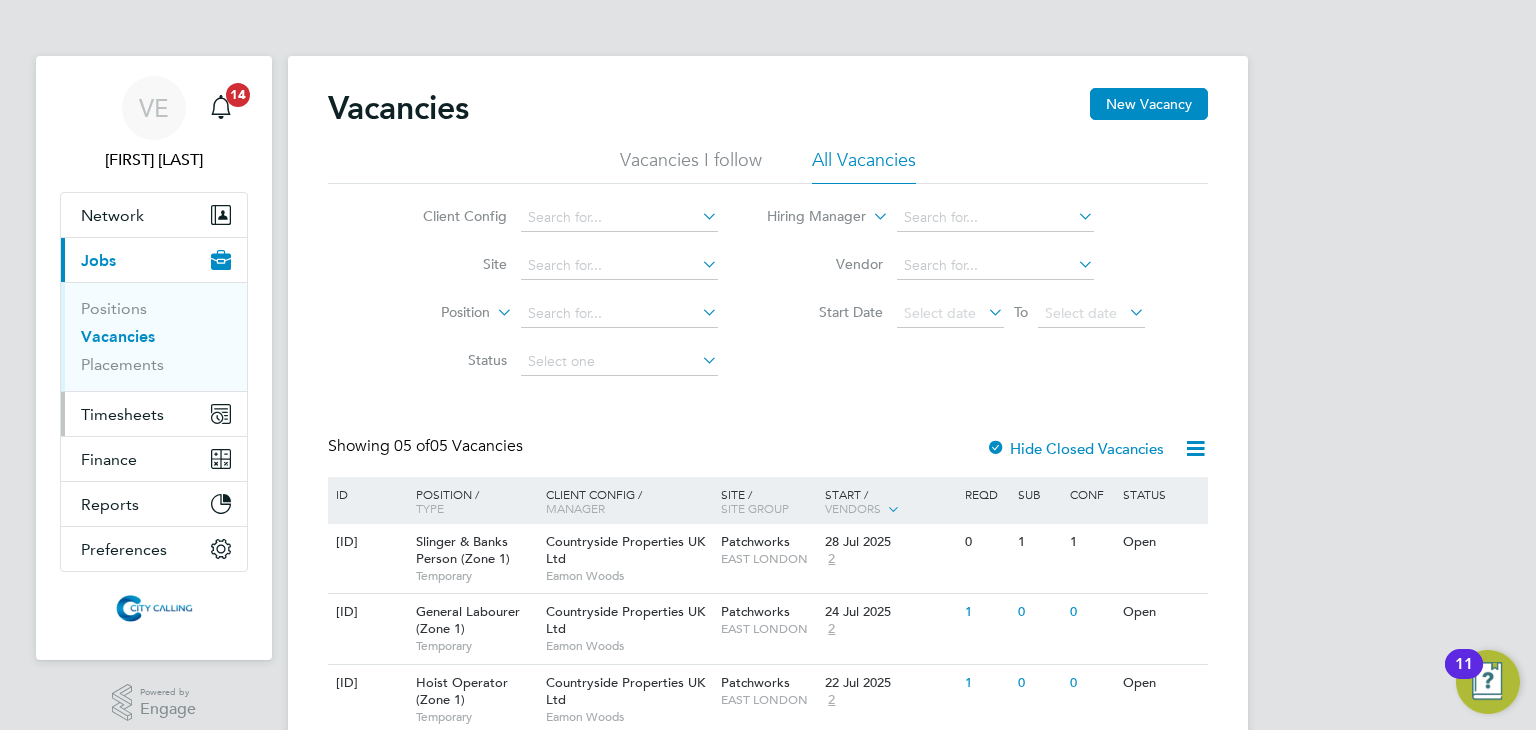 click on "Timesheets" at bounding box center [154, 414] 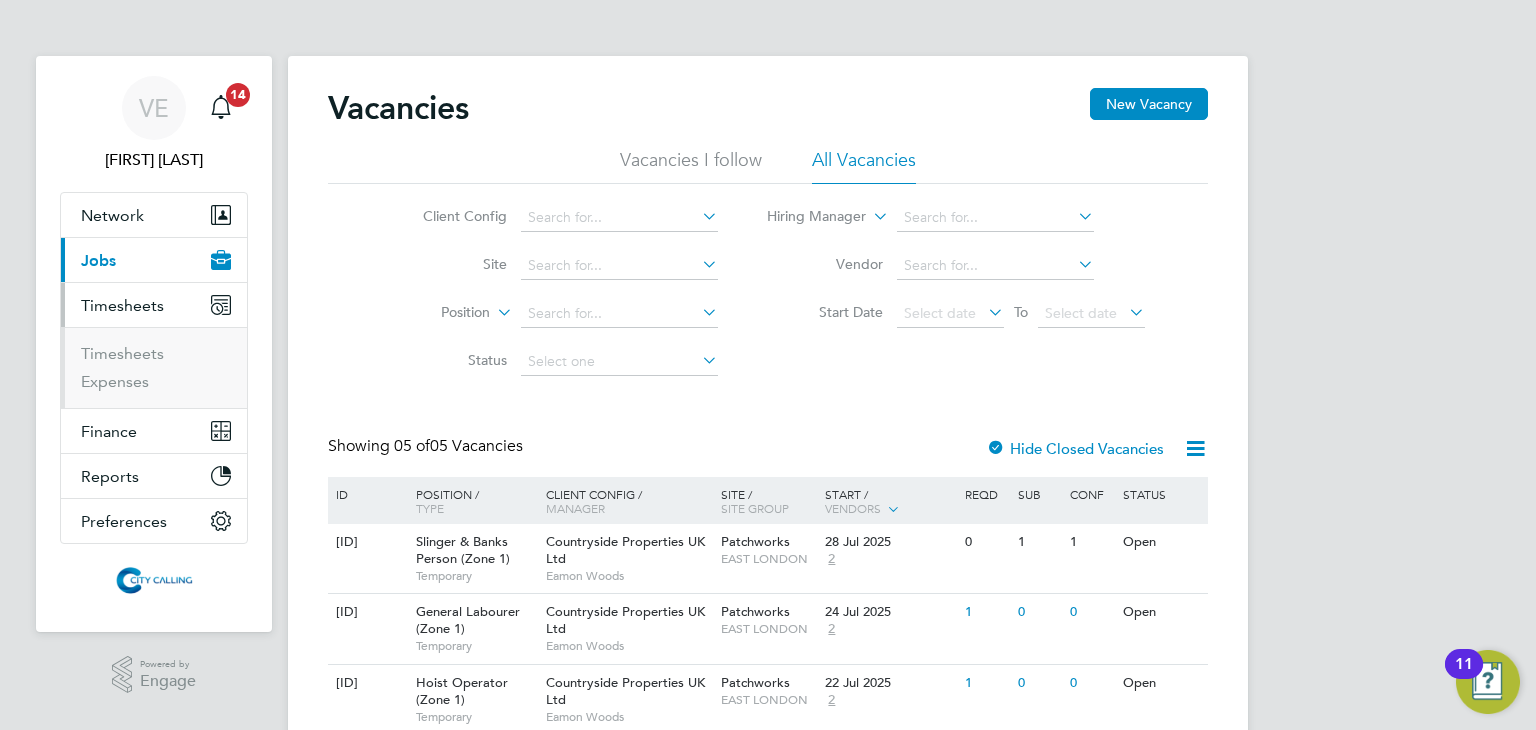 click on "Timesheets" at bounding box center (156, 358) 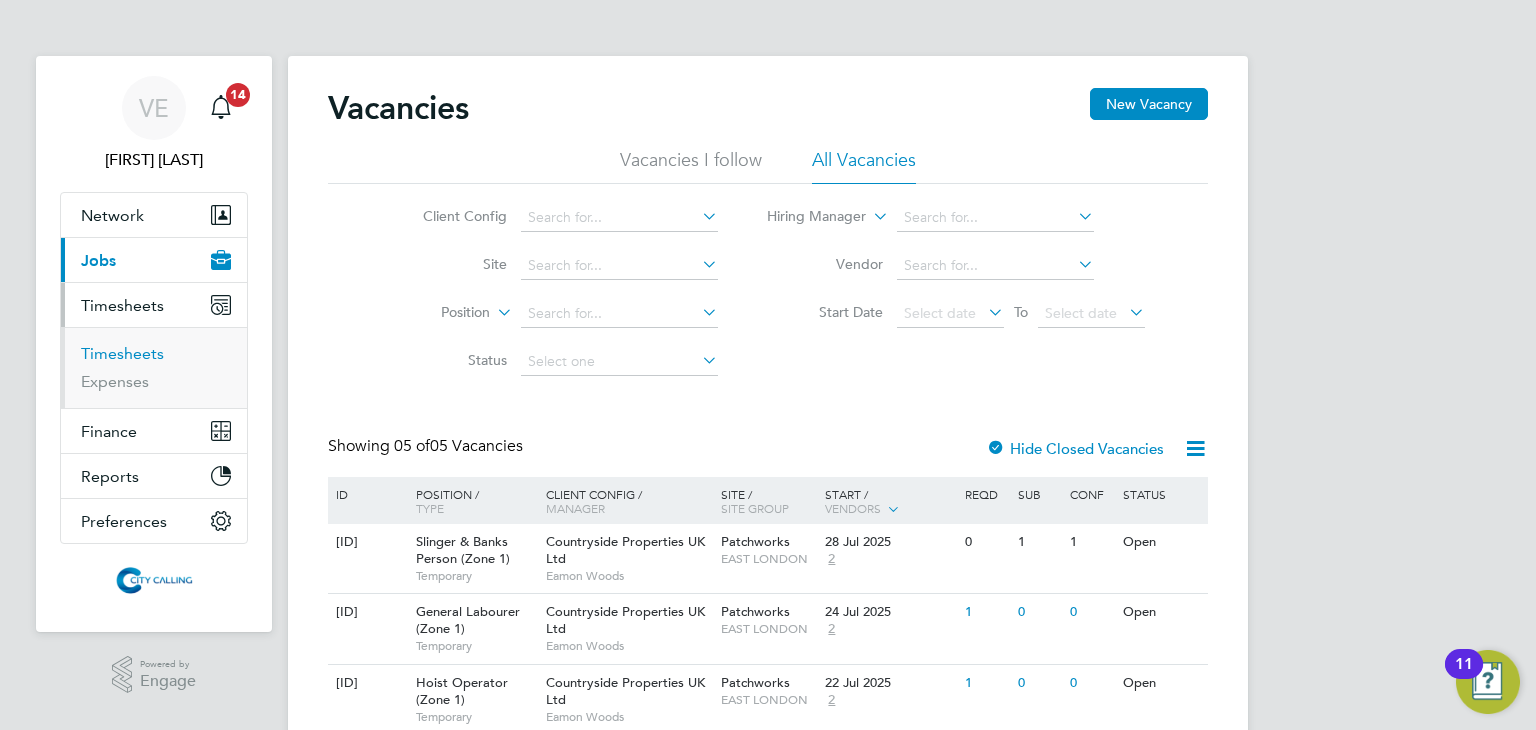 click on "Timesheets" at bounding box center [122, 353] 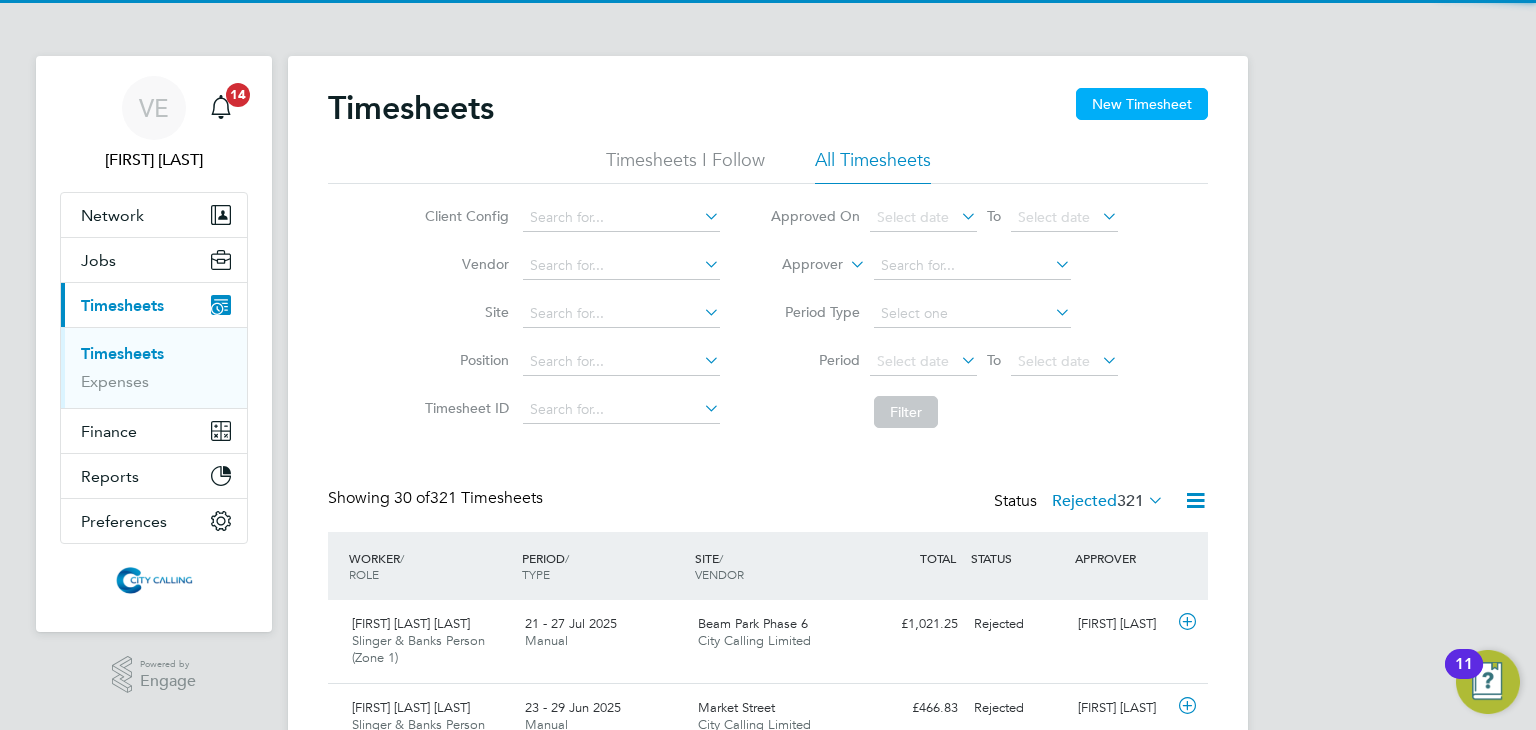 scroll, scrollTop: 10, scrollLeft: 10, axis: both 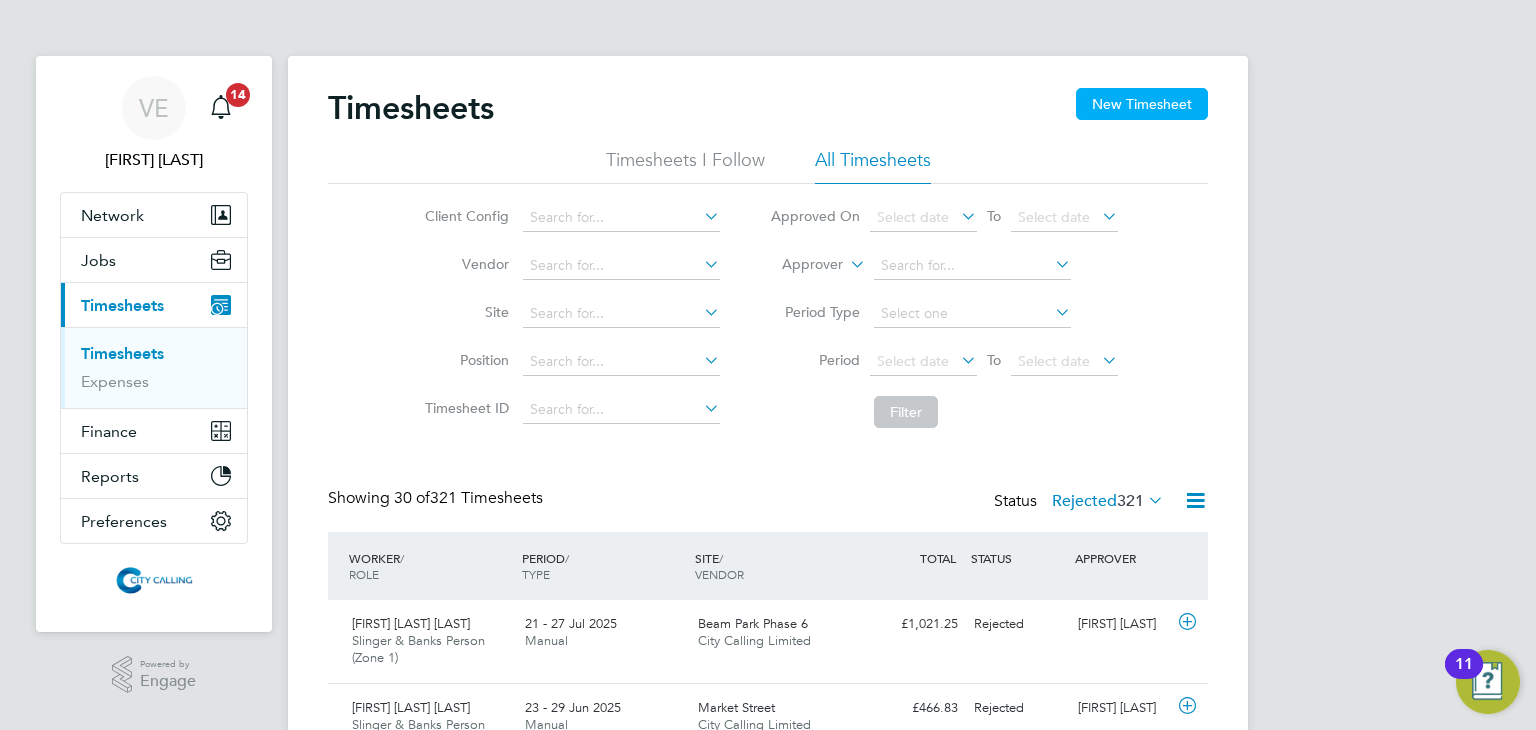 click on "New Timesheet" 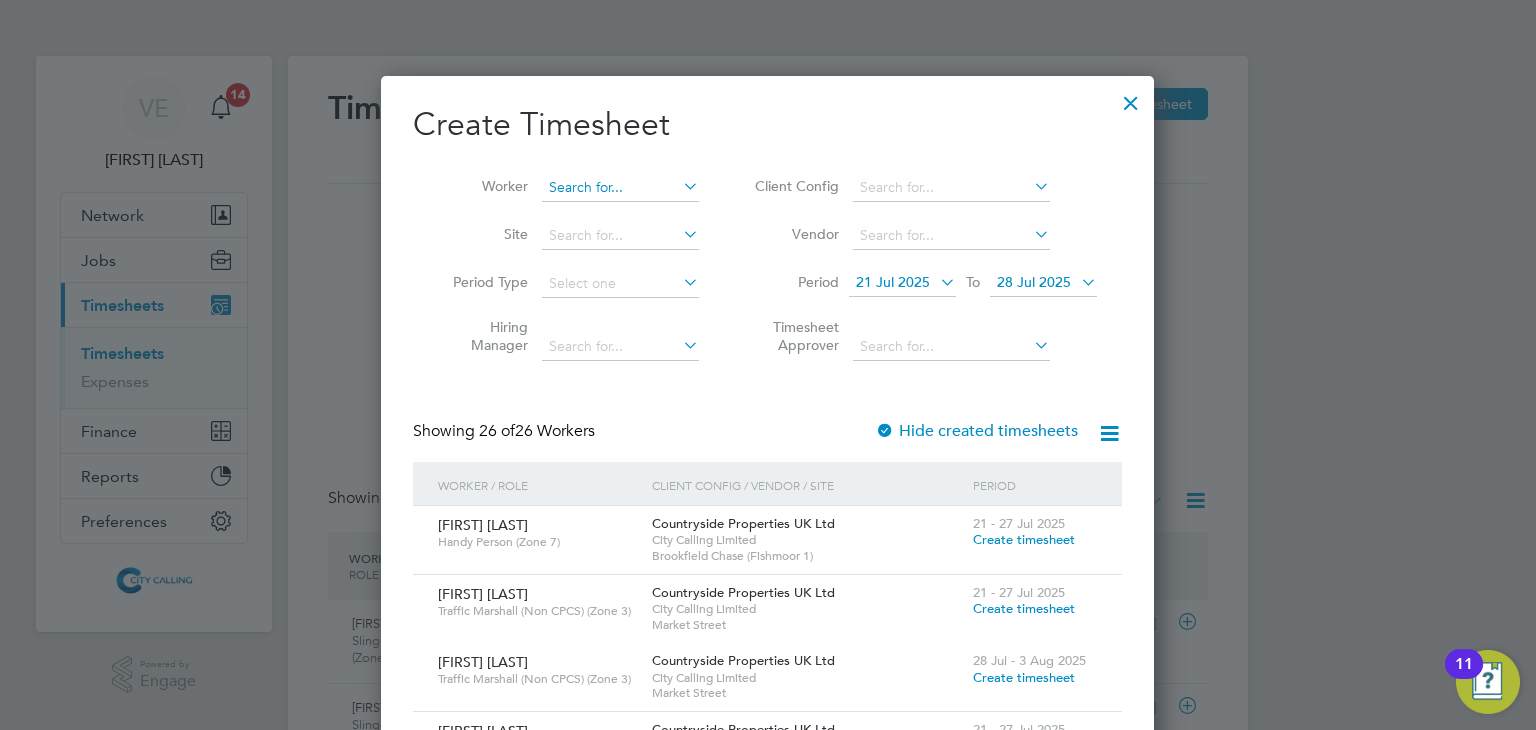 click at bounding box center [620, 188] 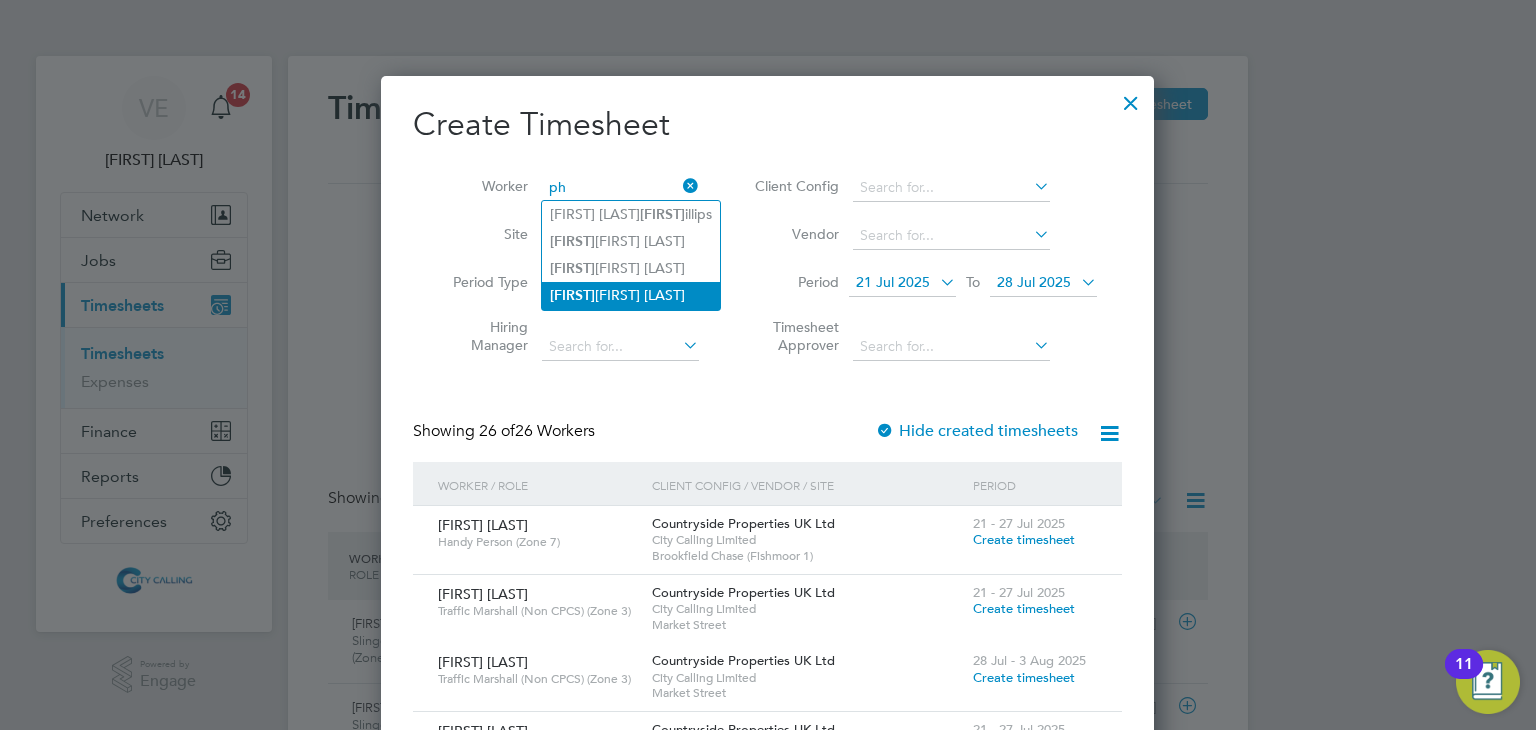 click on "[FIRST] [LAST]" 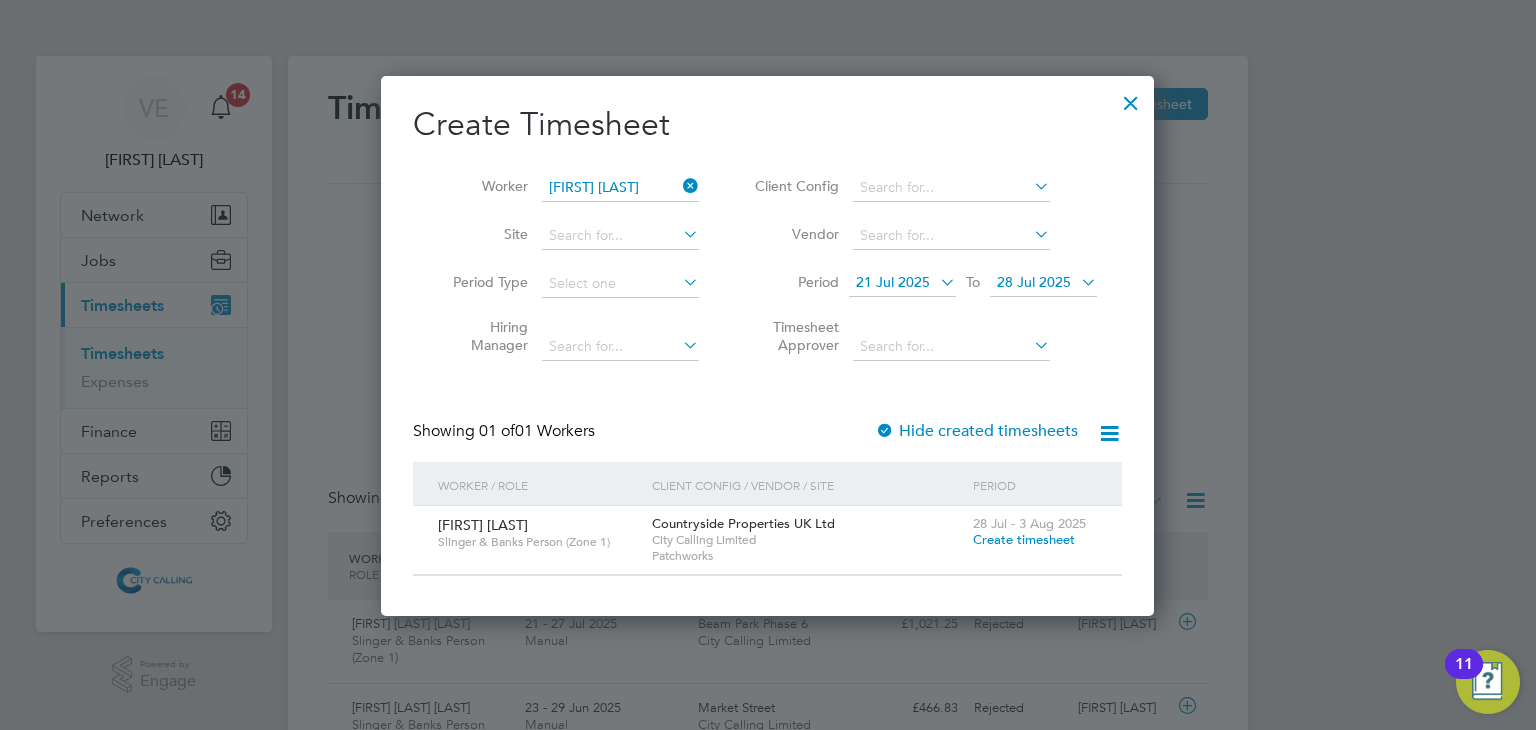 click on "21 Jul 2025" at bounding box center (893, 282) 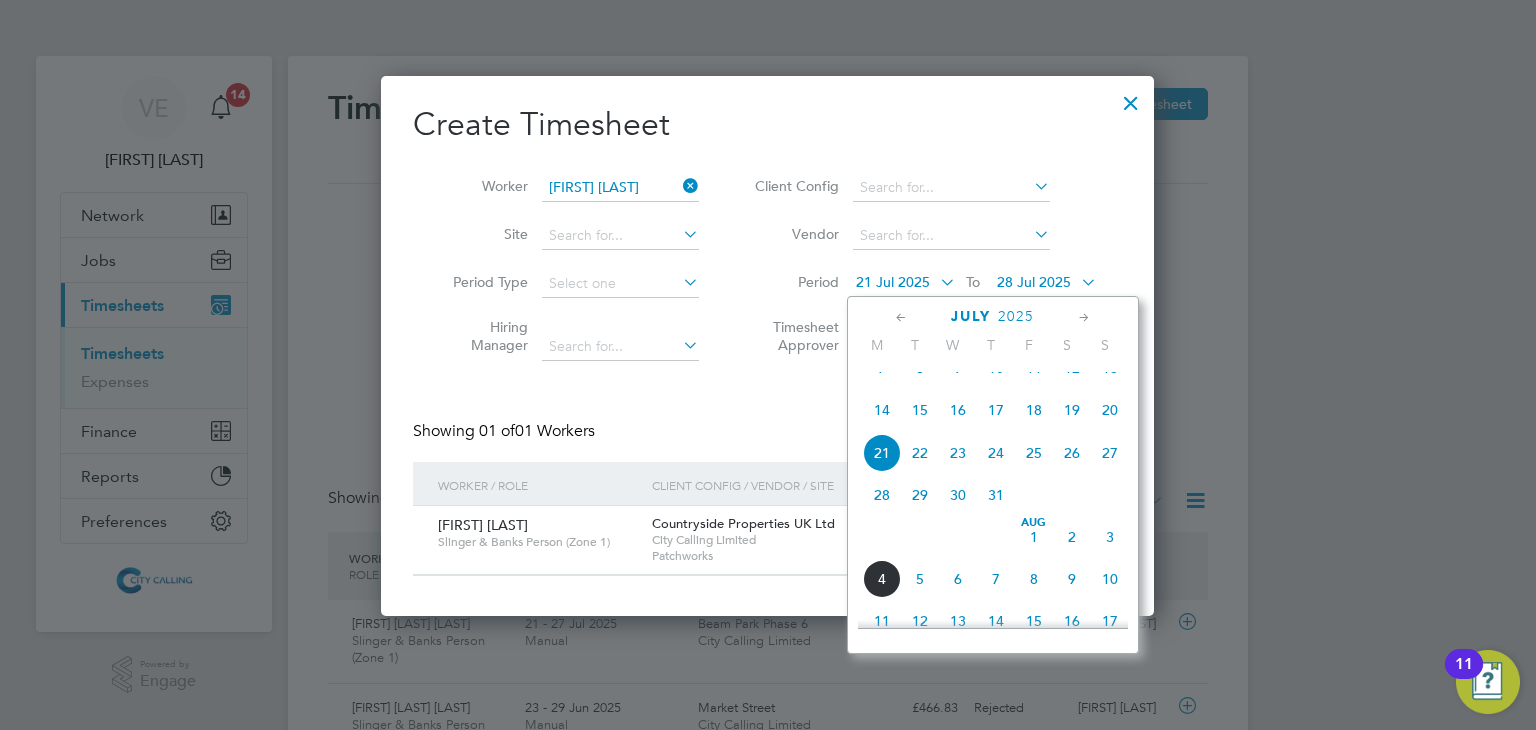 click on "14" 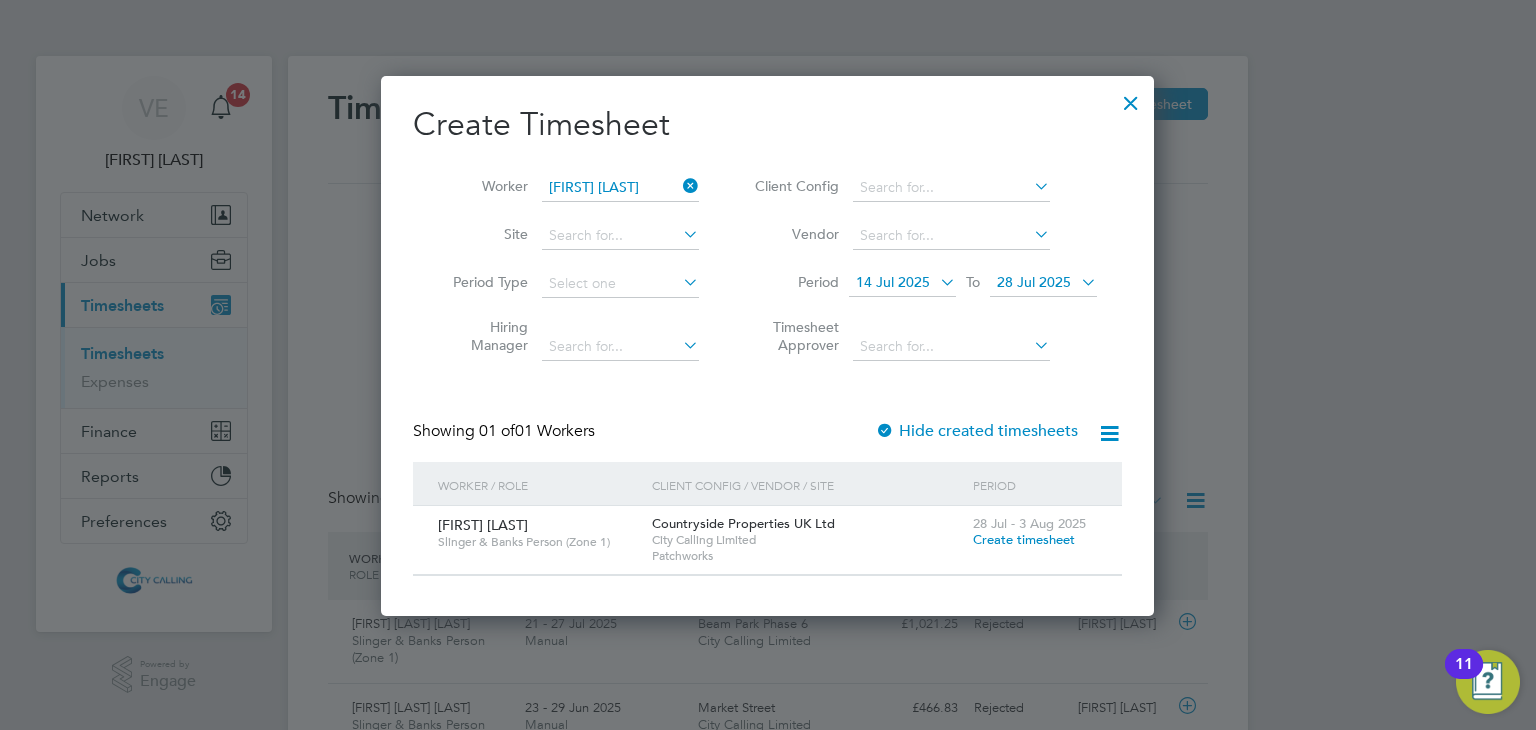 click at bounding box center [1077, 282] 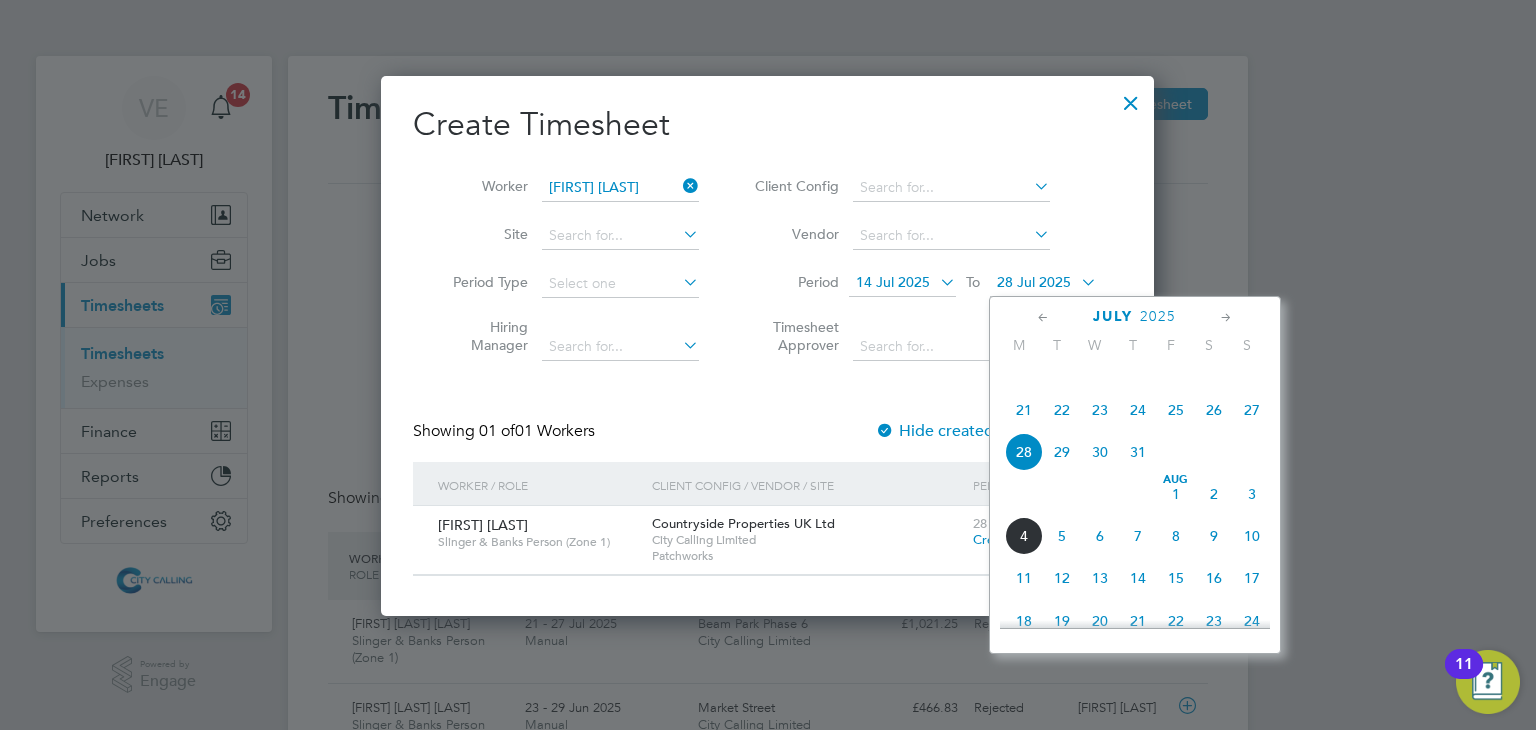 click on "27" 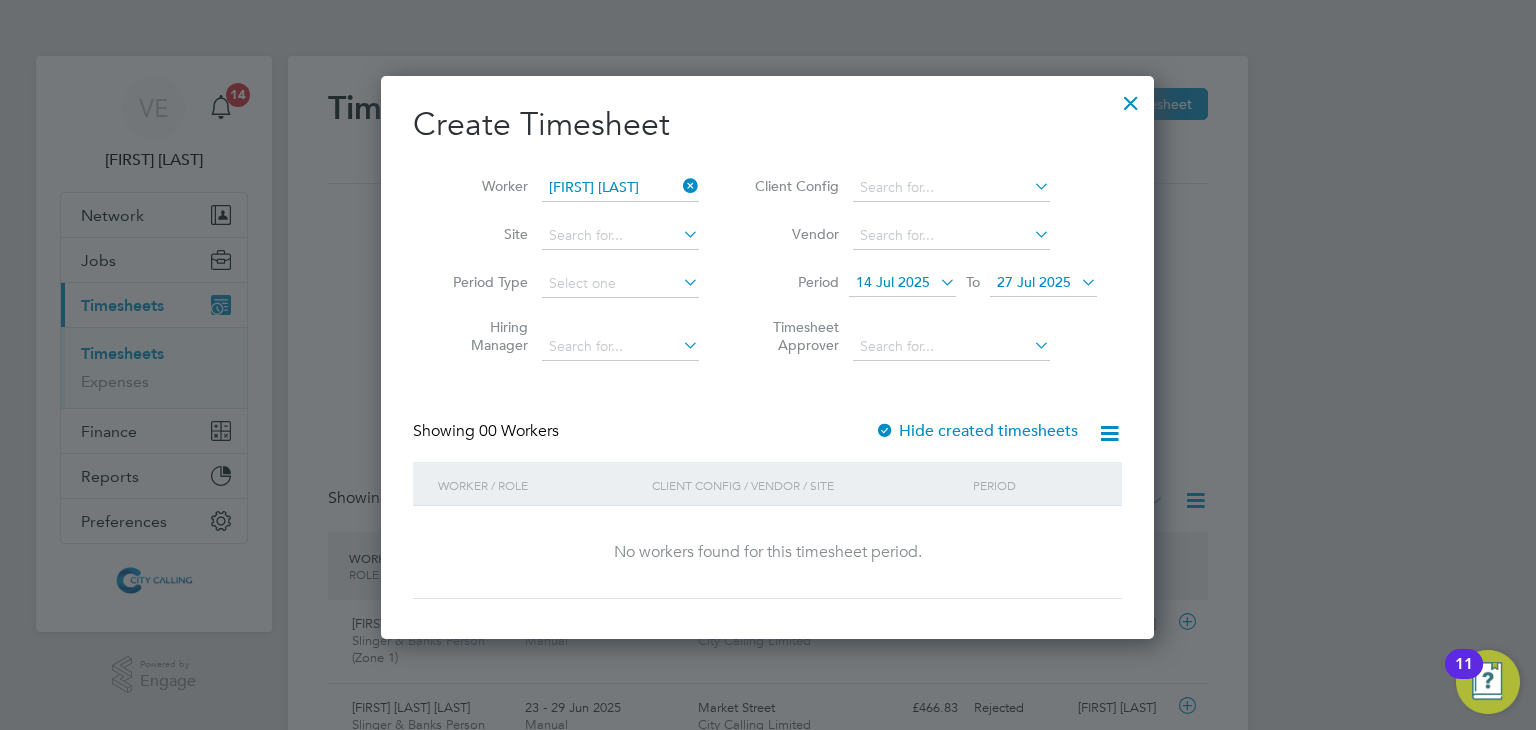click at bounding box center [885, 432] 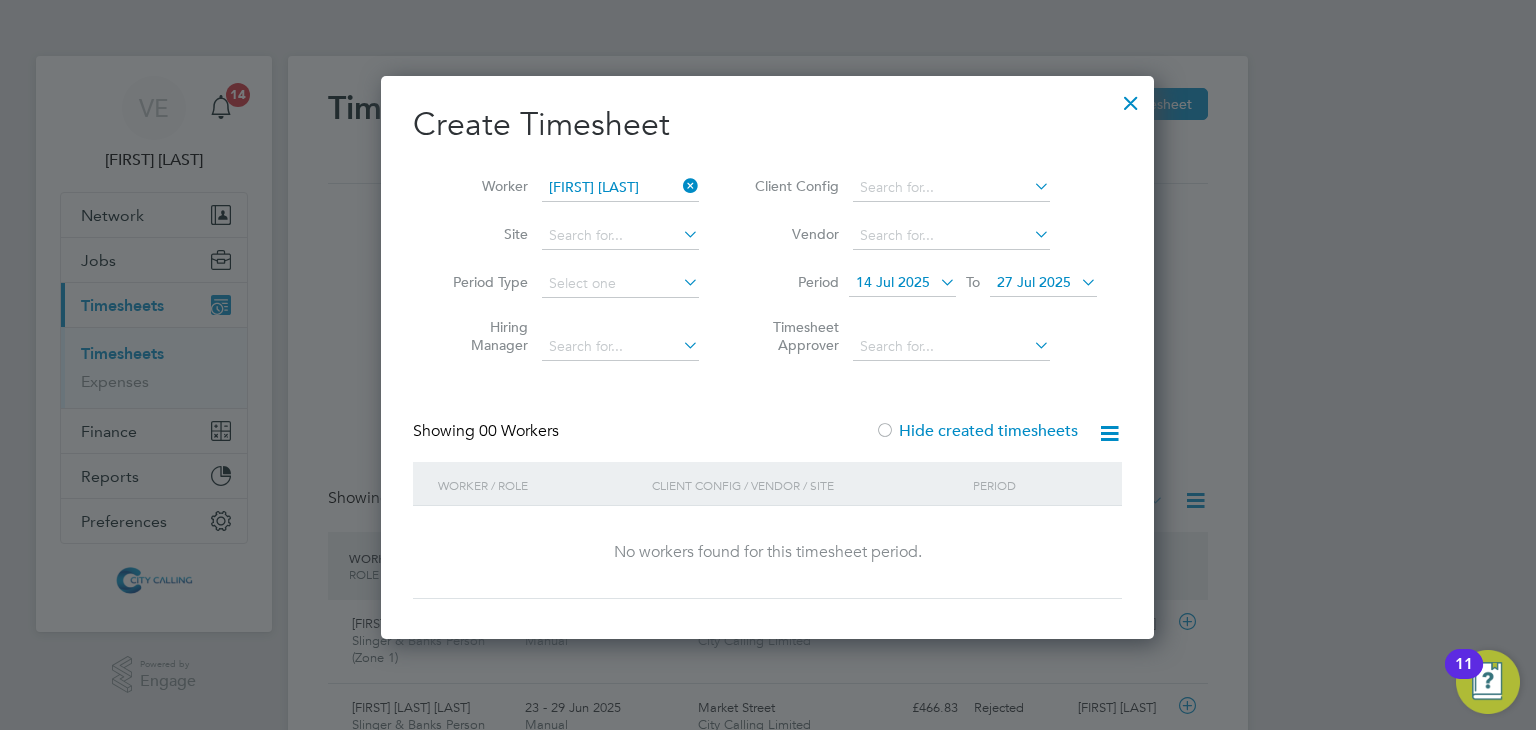 click on "14 Jul 2025" at bounding box center (893, 282) 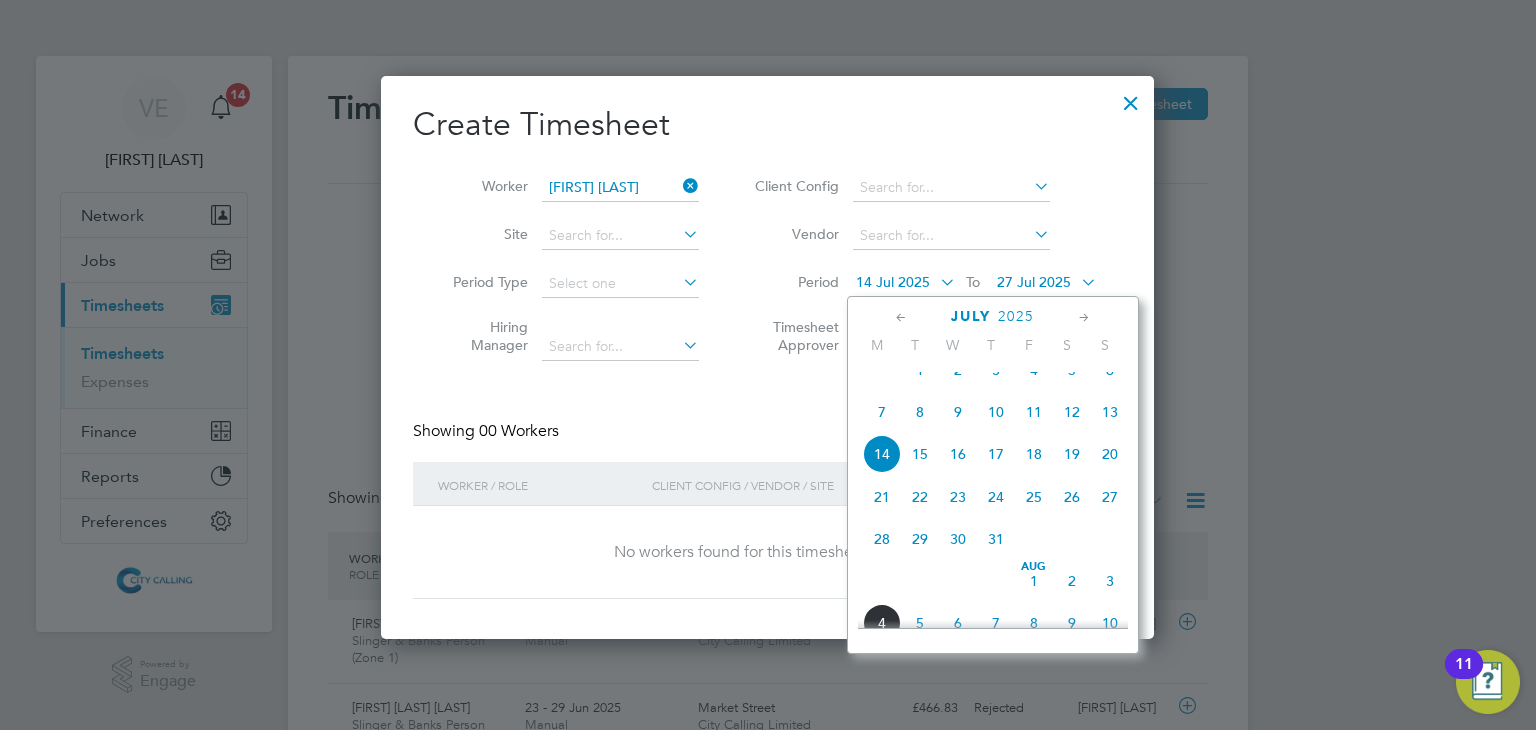 click on "21" 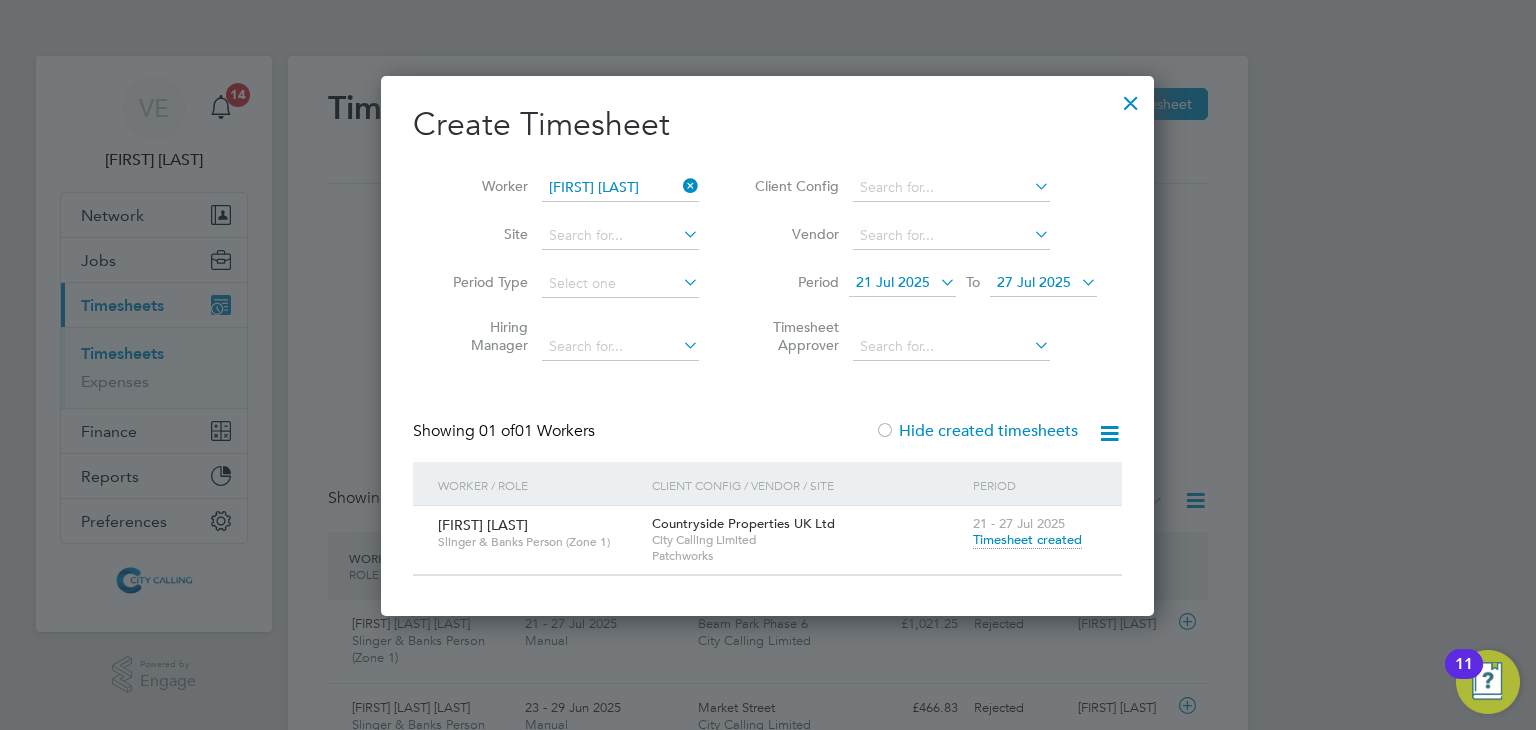 click on "Timesheet created" at bounding box center (1027, 540) 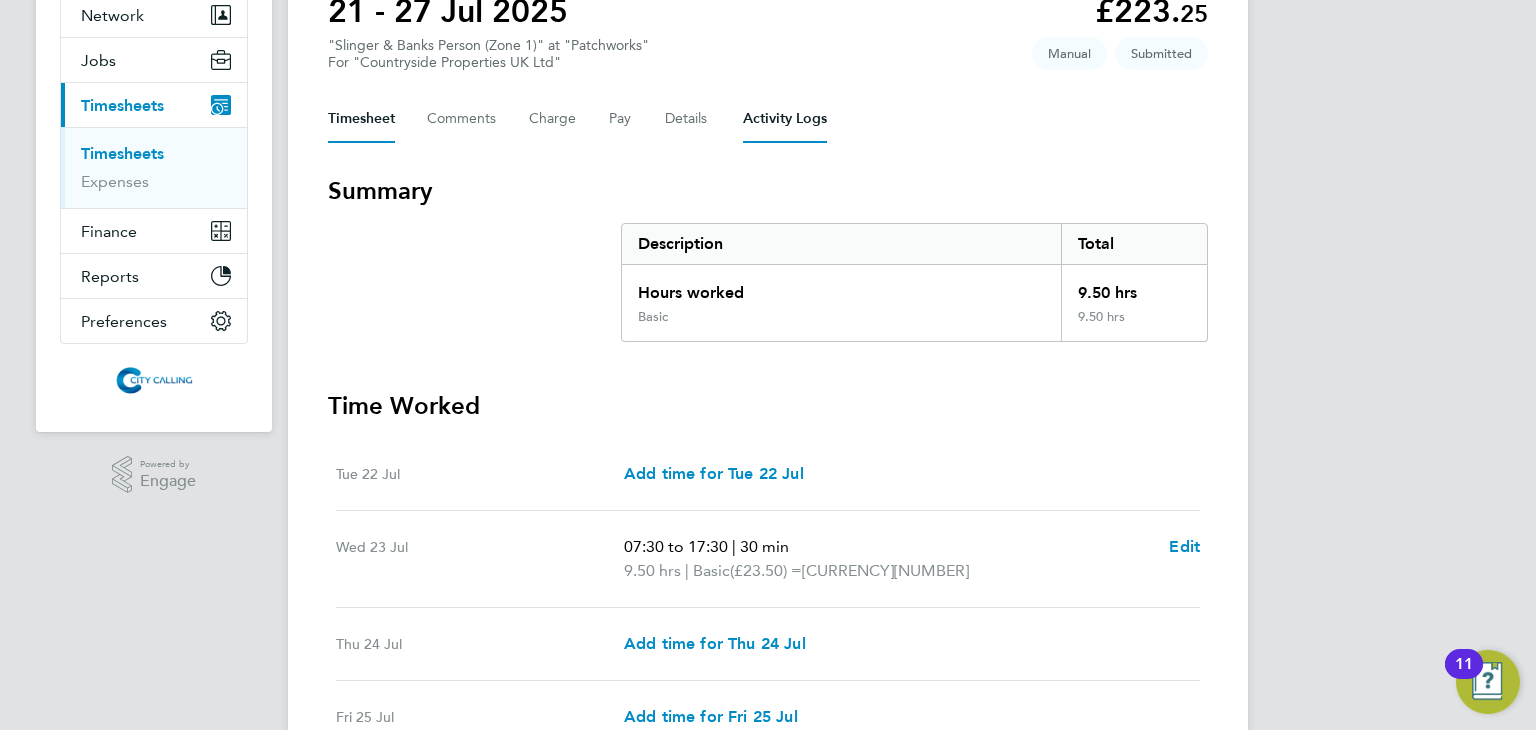 click on "Activity Logs" at bounding box center [785, 119] 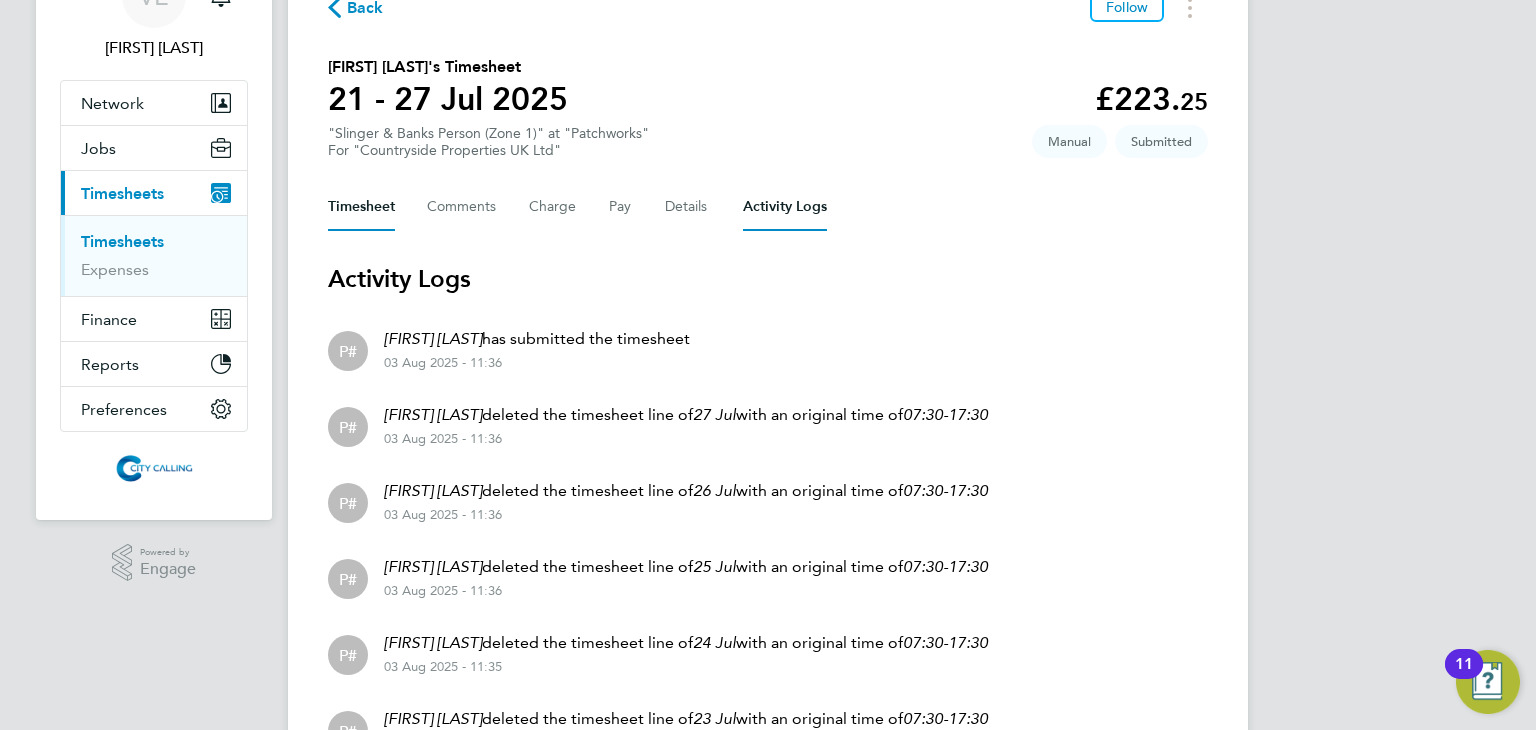 click on "Timesheet" at bounding box center [361, 207] 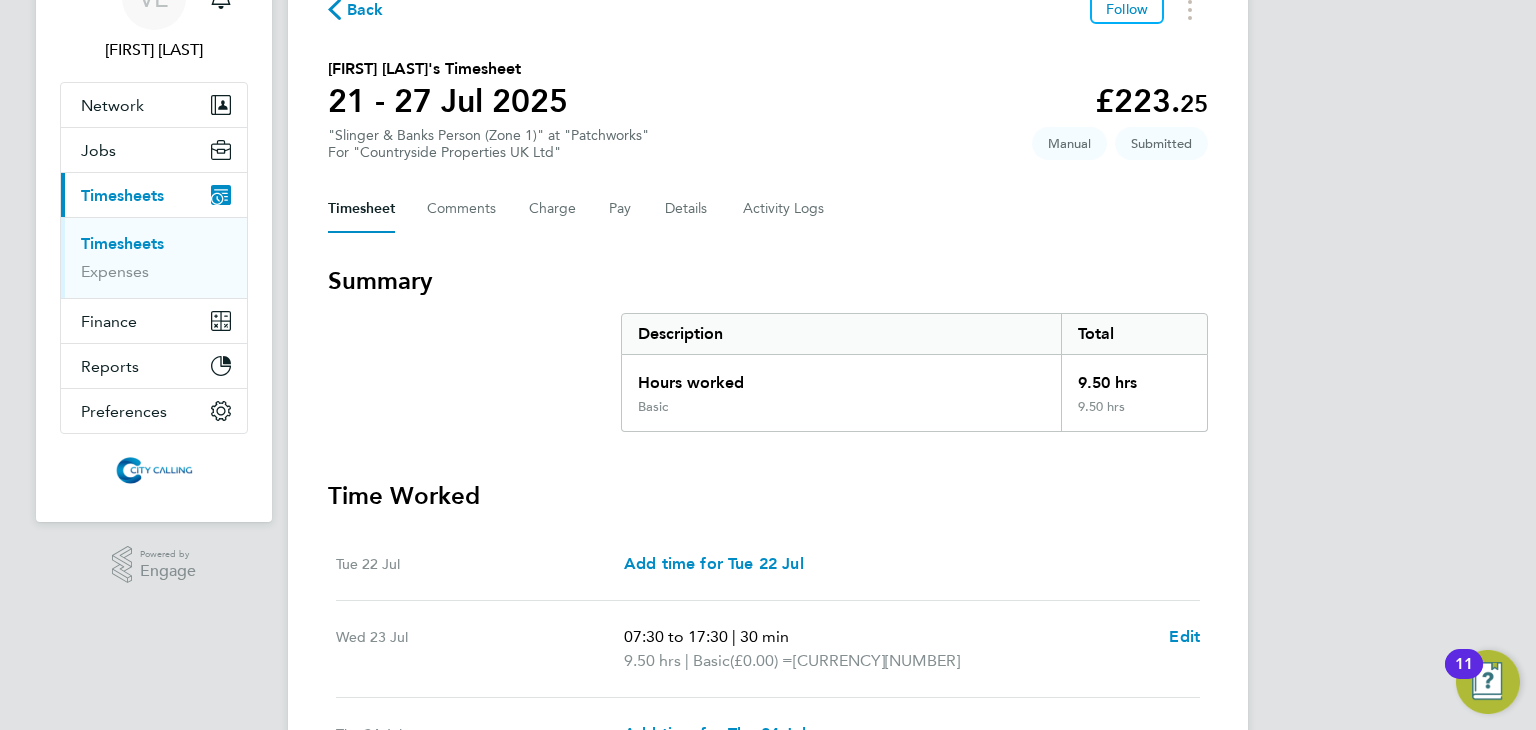 scroll, scrollTop: 100, scrollLeft: 0, axis: vertical 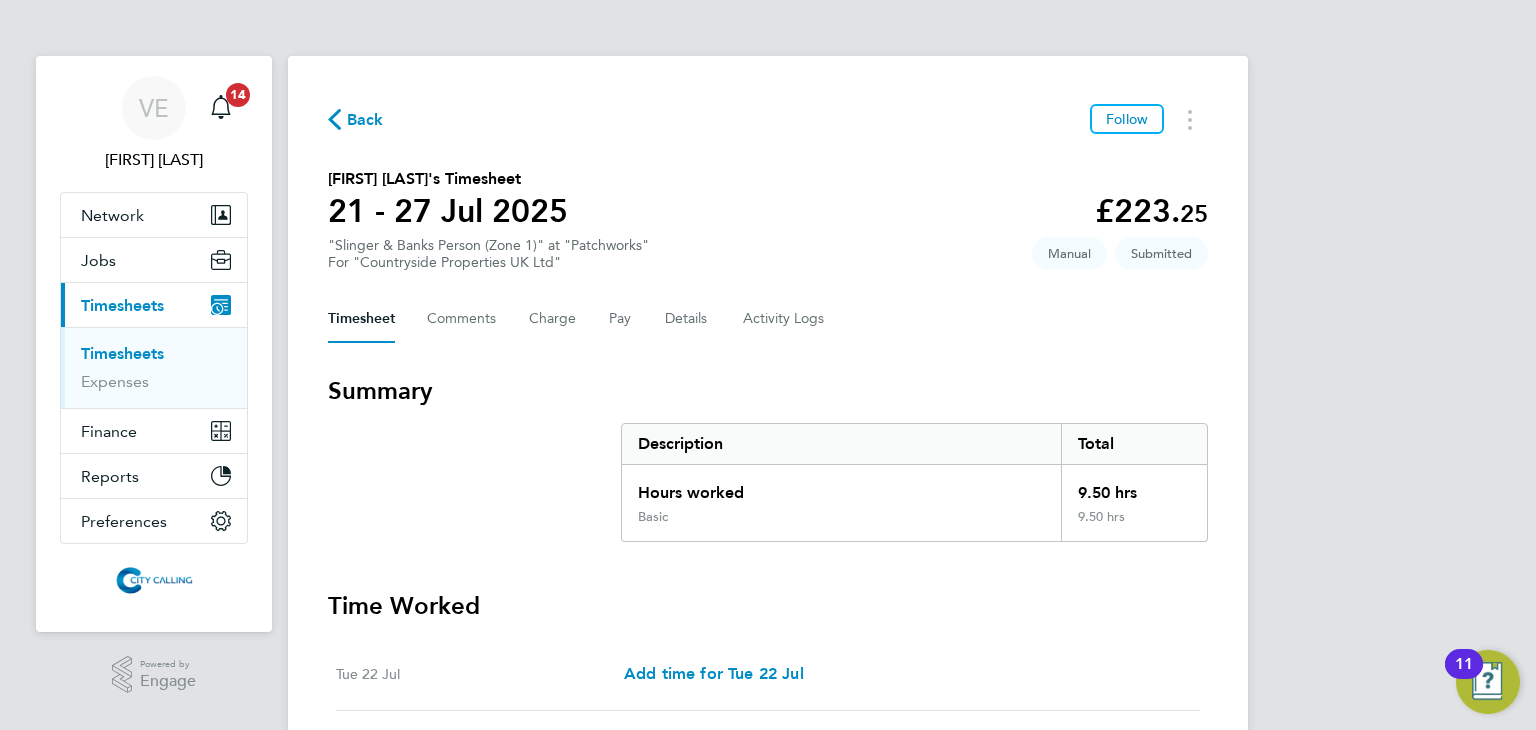 click 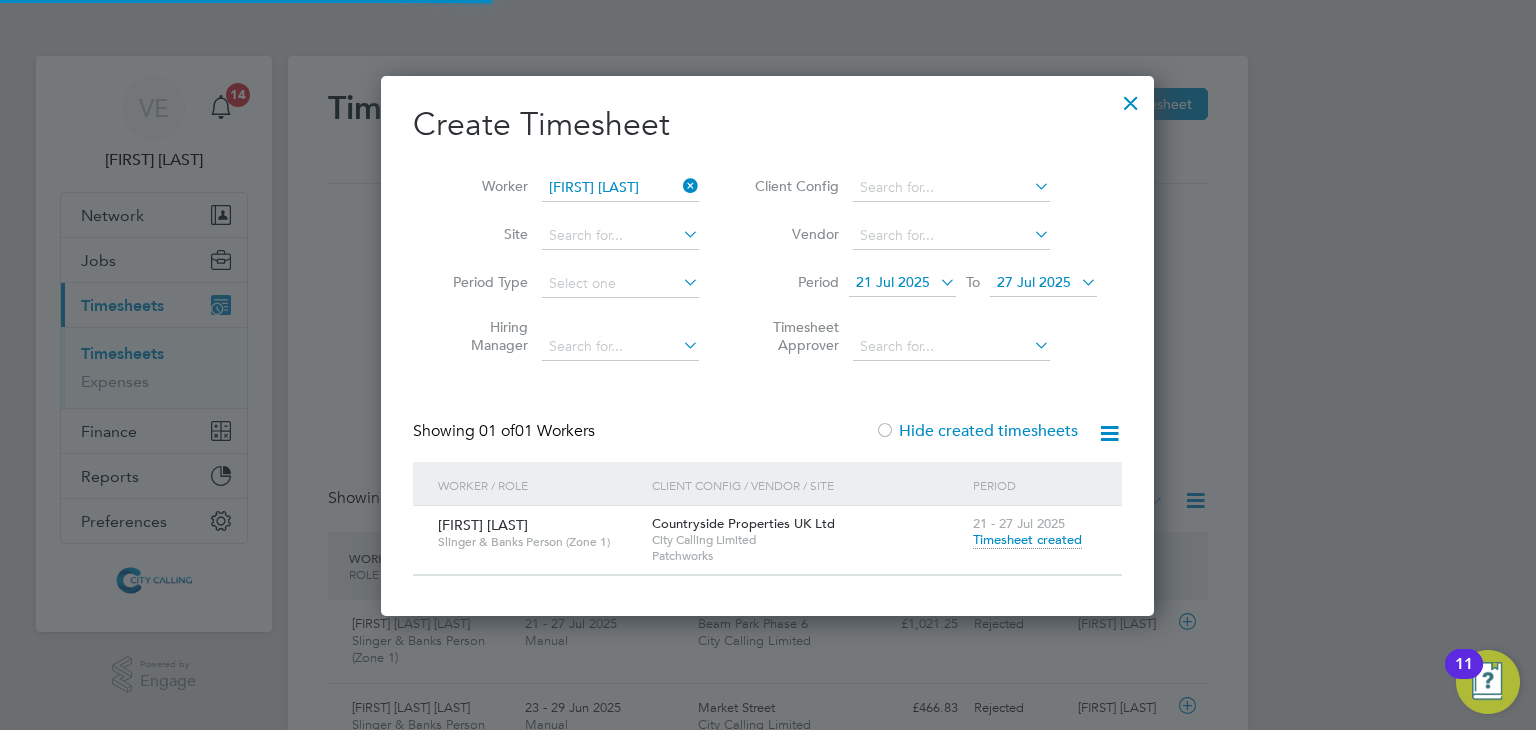 click 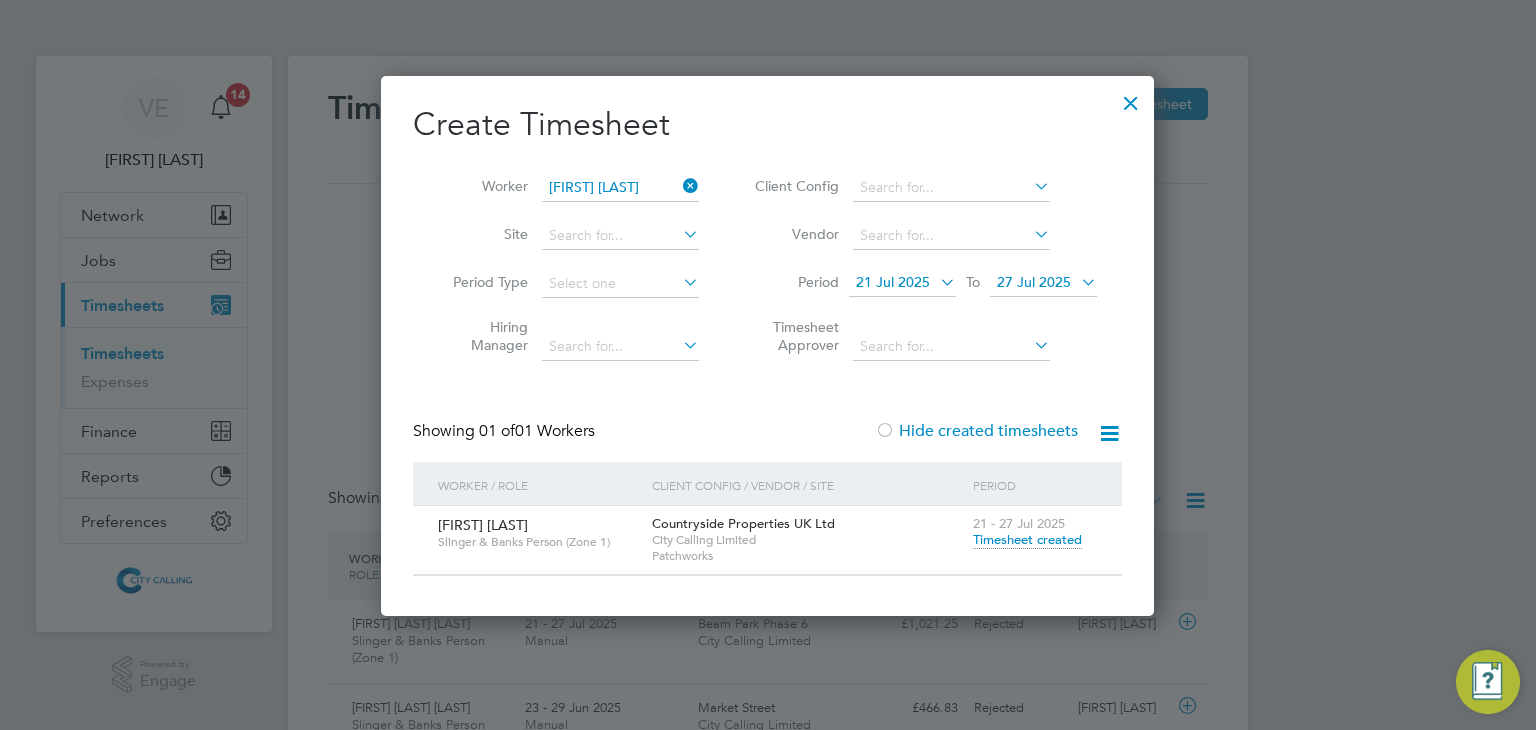 scroll, scrollTop: 10, scrollLeft: 10, axis: both 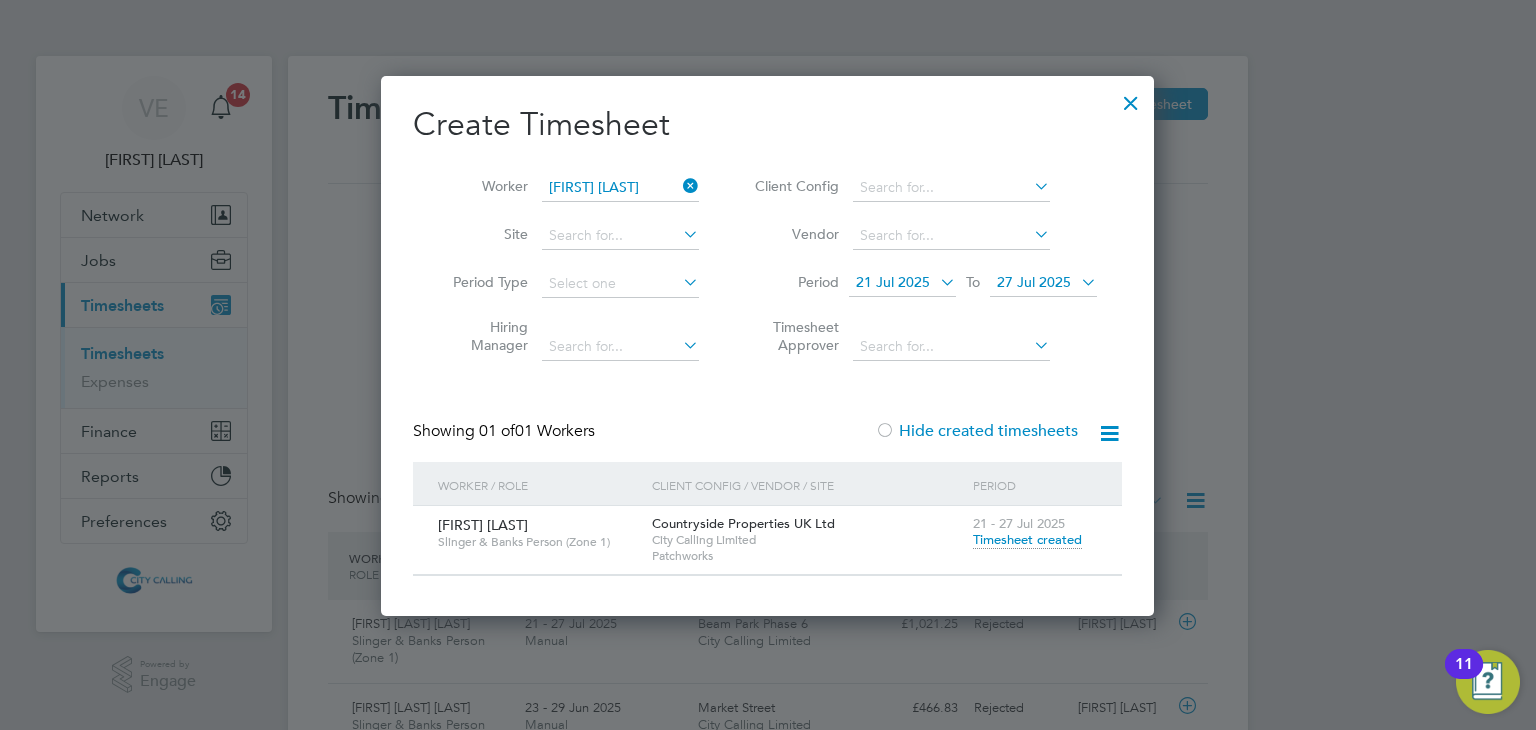 click at bounding box center (1131, 98) 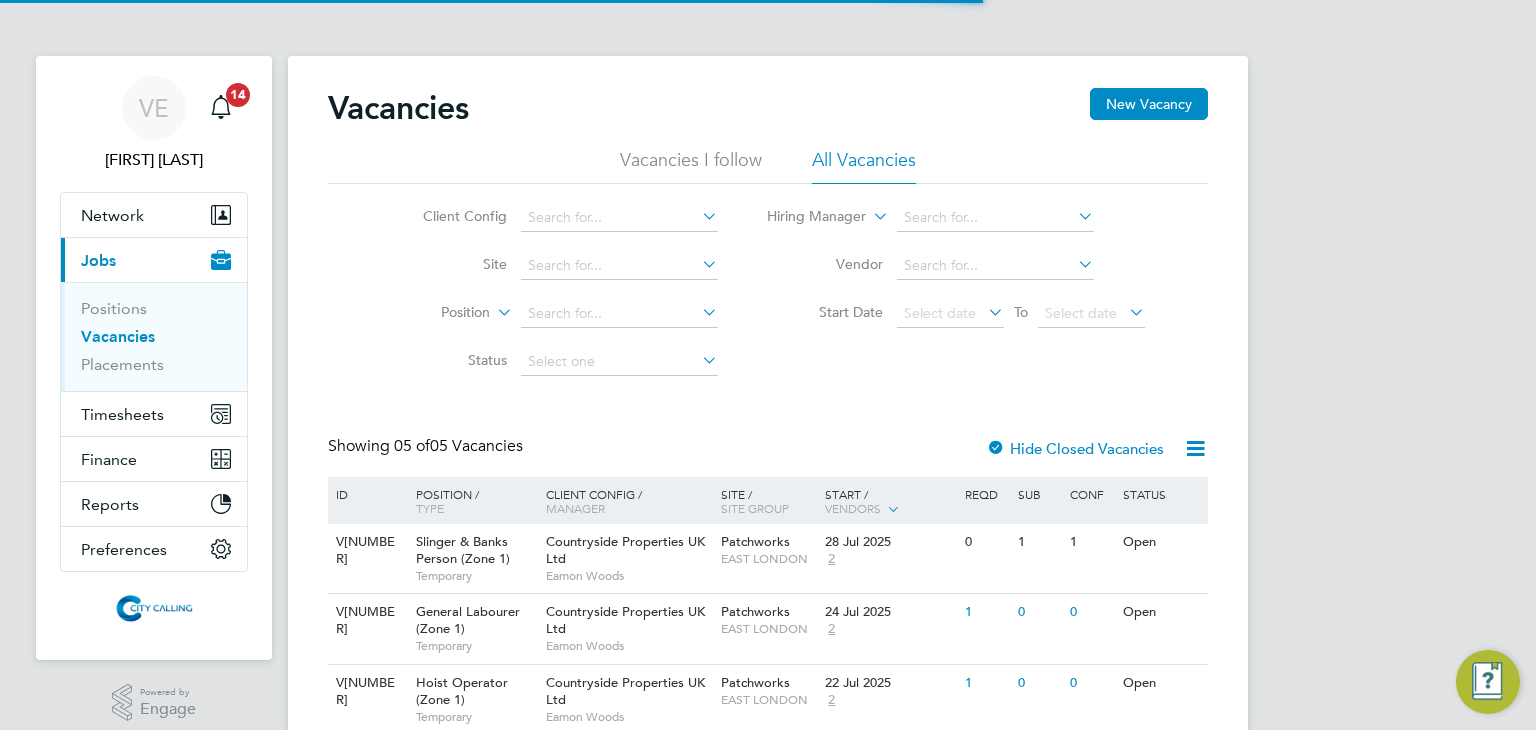 scroll, scrollTop: 0, scrollLeft: 0, axis: both 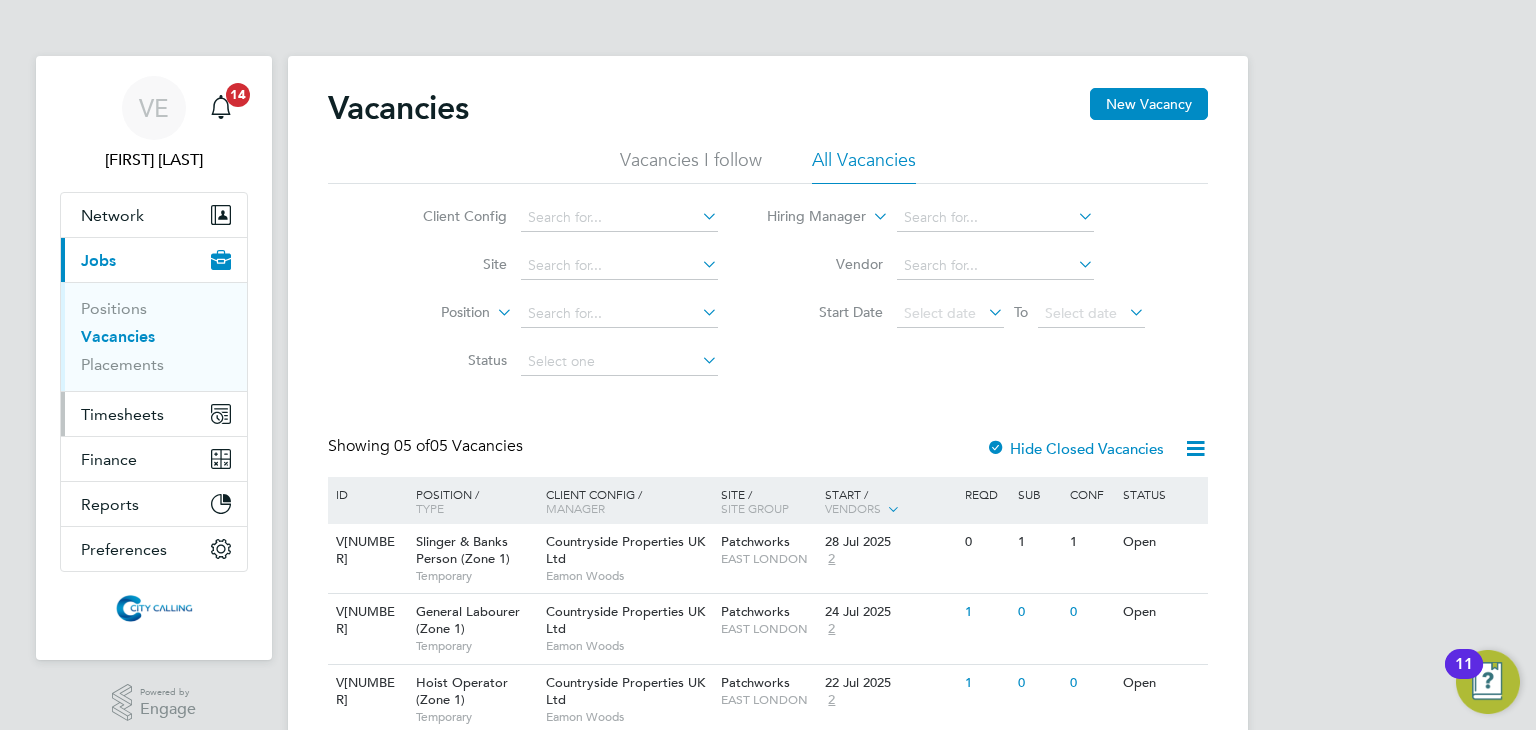 click on "Timesheets" at bounding box center (122, 414) 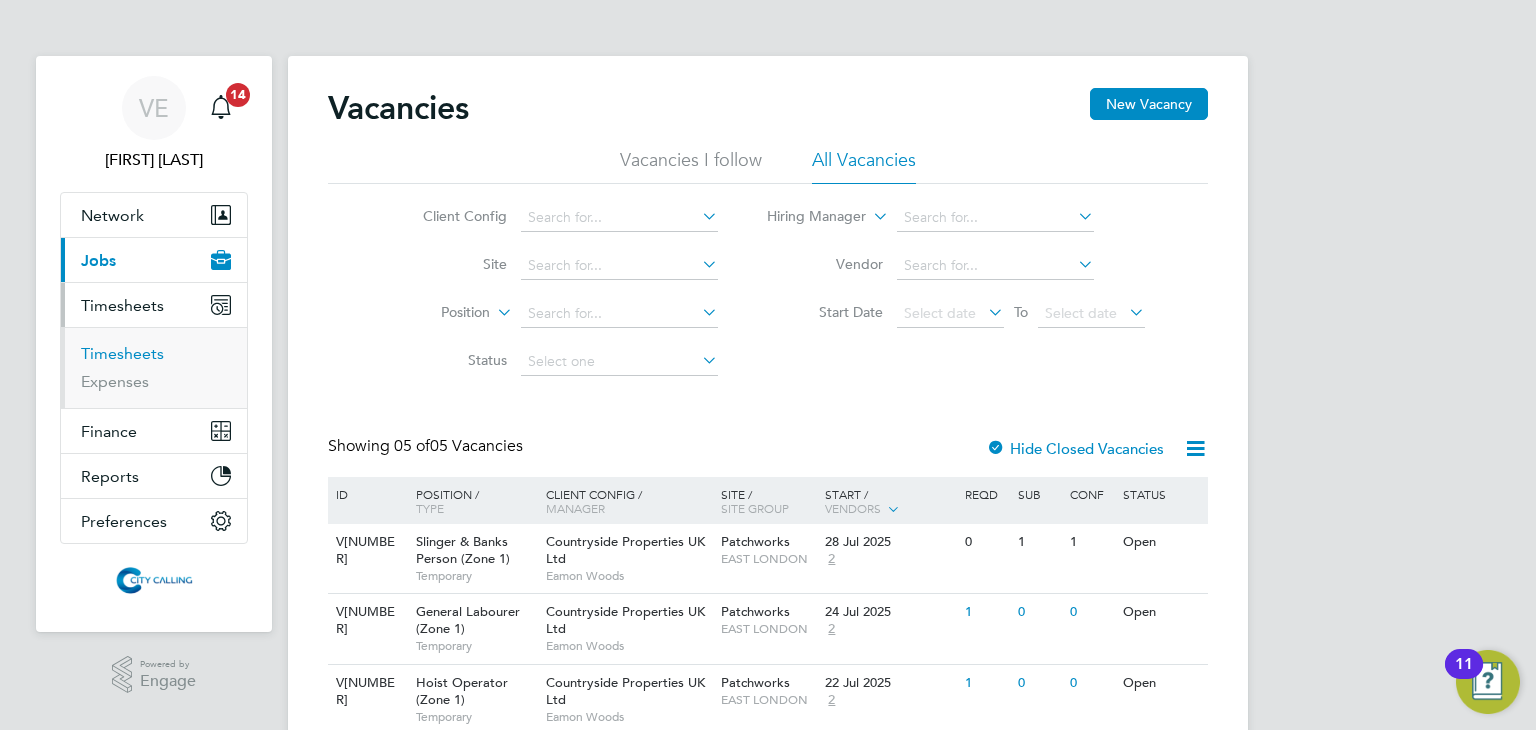 click on "Timesheets" at bounding box center [122, 353] 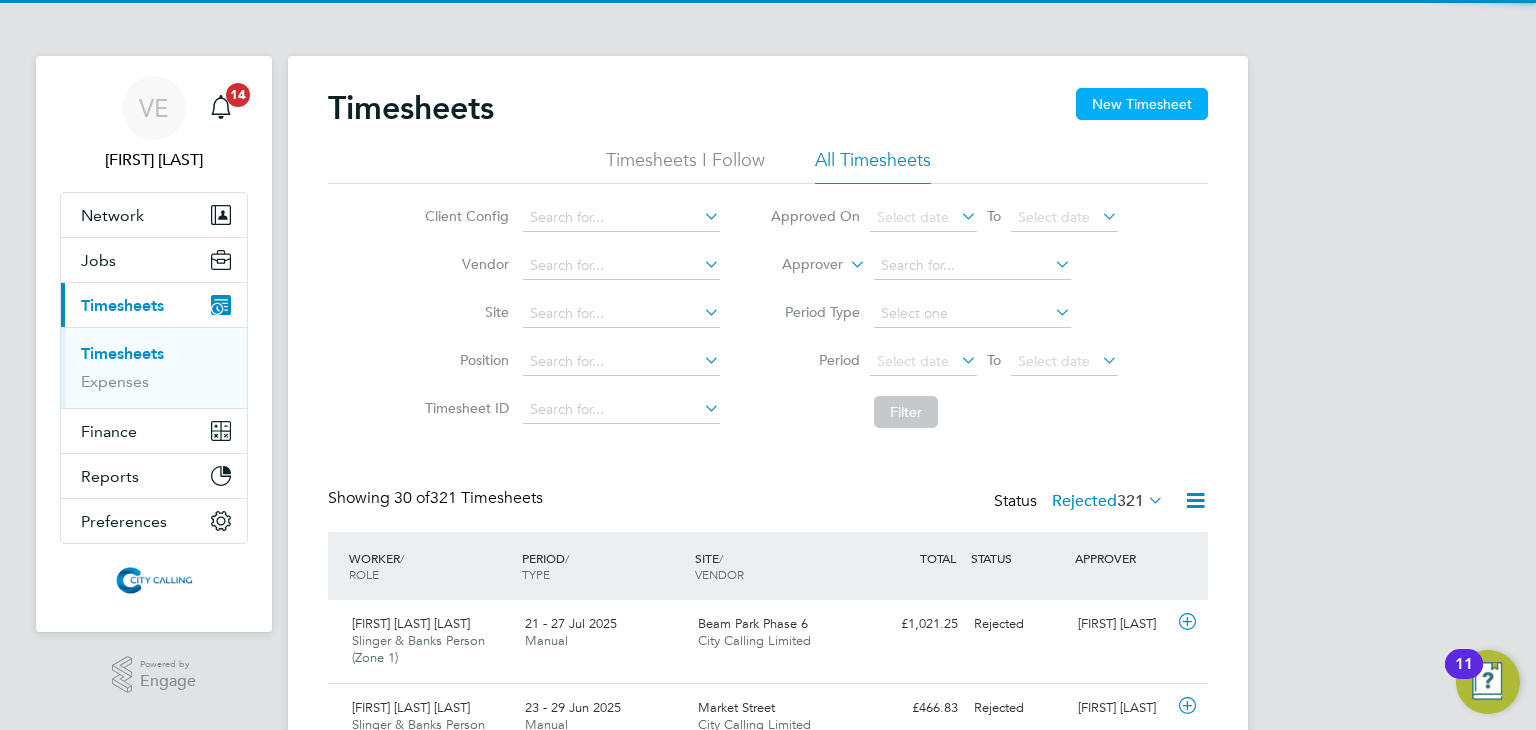 scroll, scrollTop: 10, scrollLeft: 10, axis: both 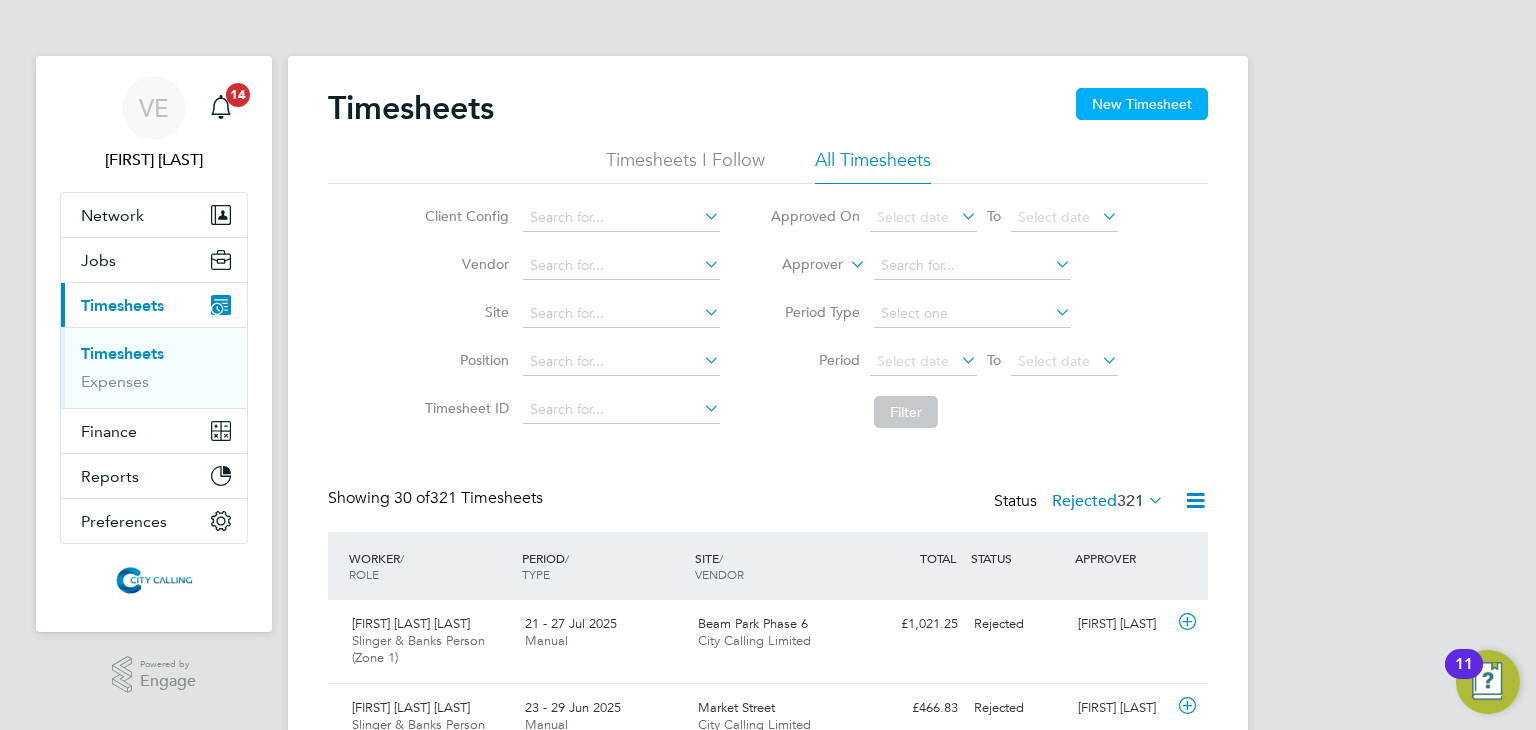 click on "New Timesheet" 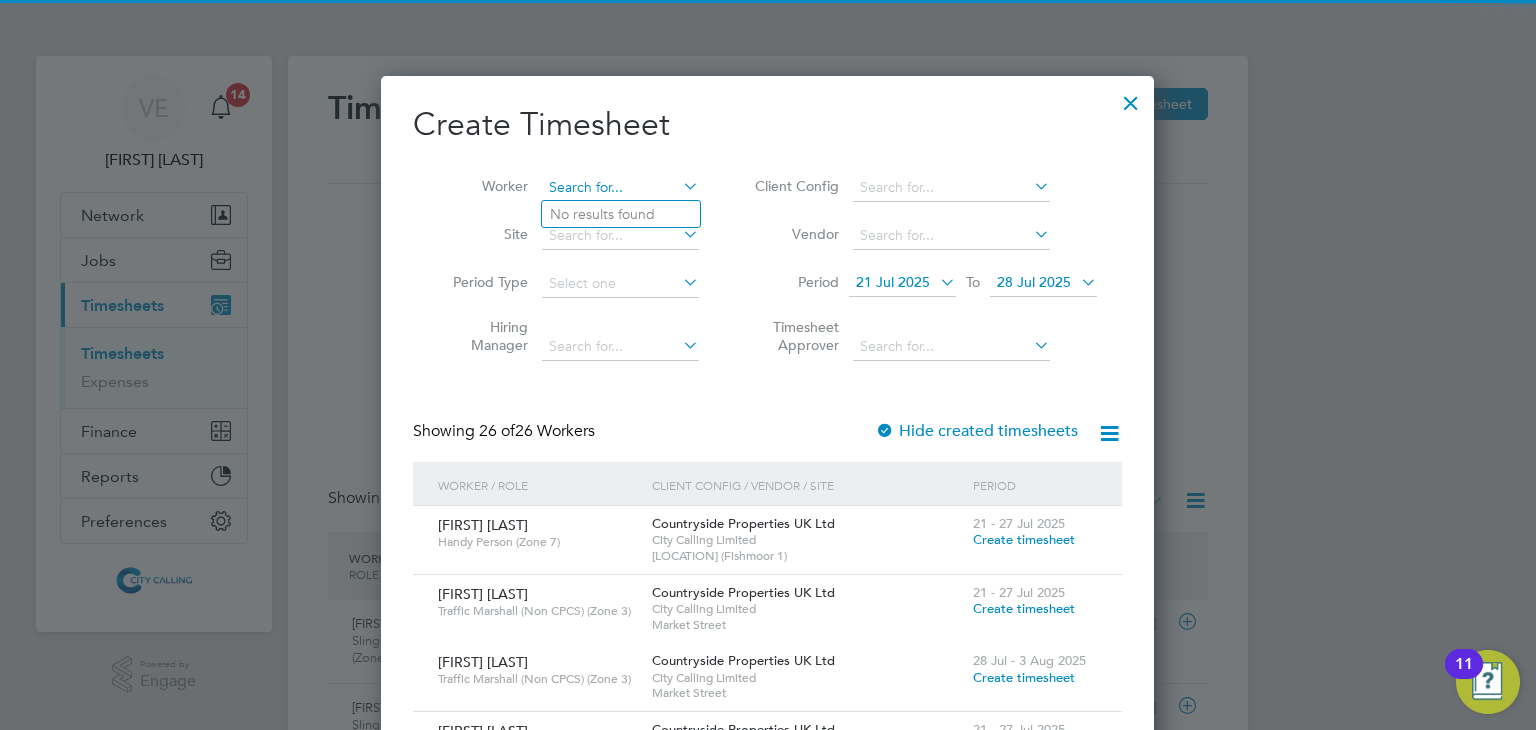 click at bounding box center (620, 188) 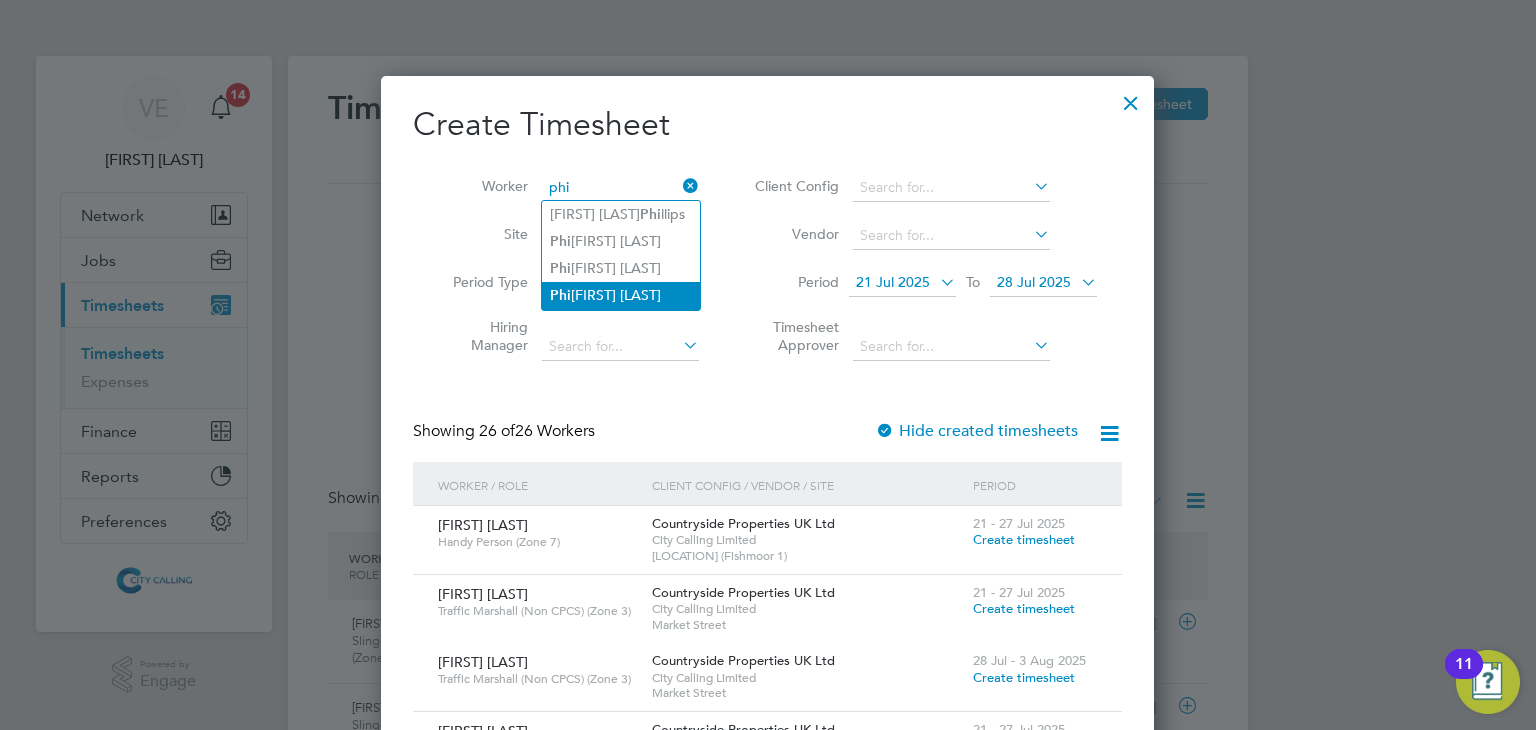click on "Phi lippe Brandao" 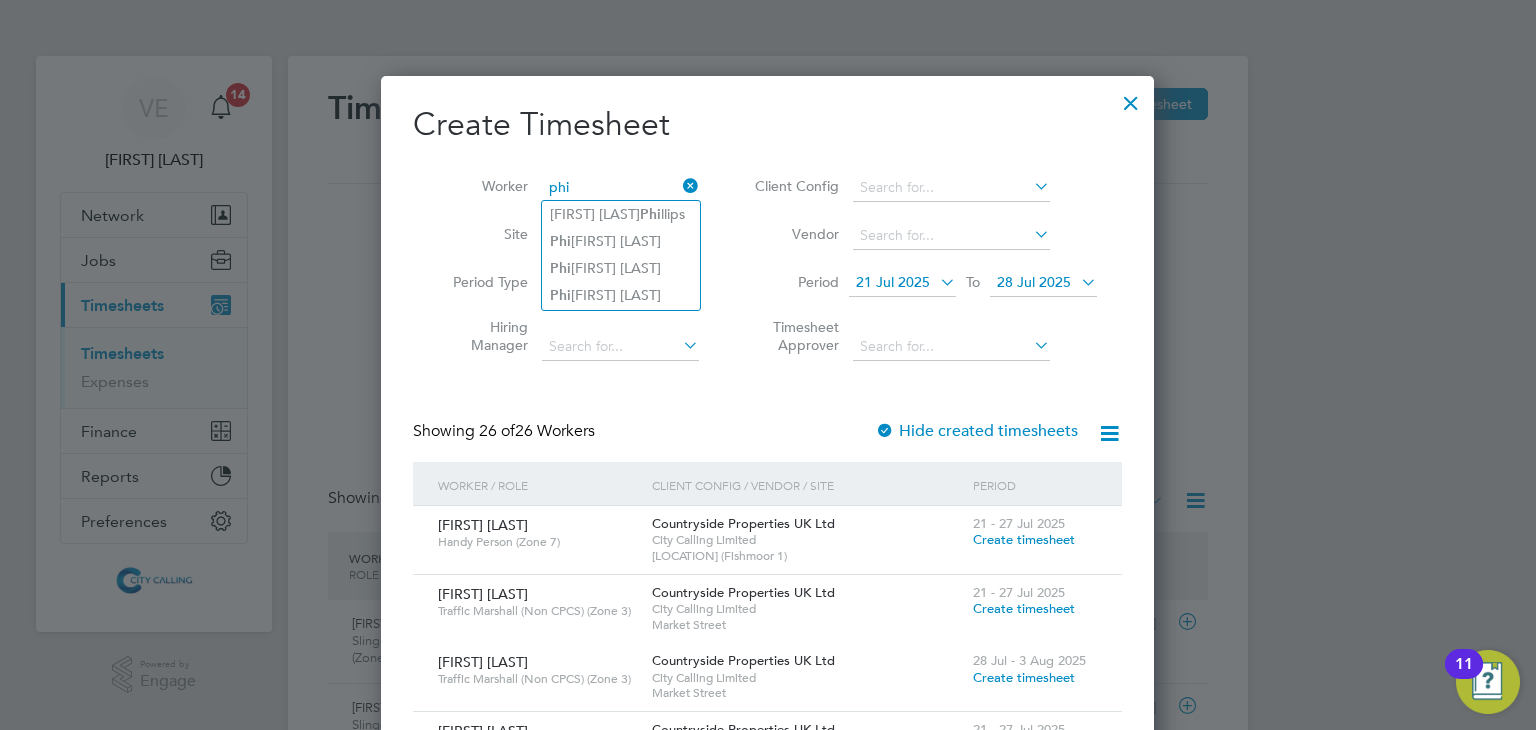 type on "[FIRST] [LAST]" 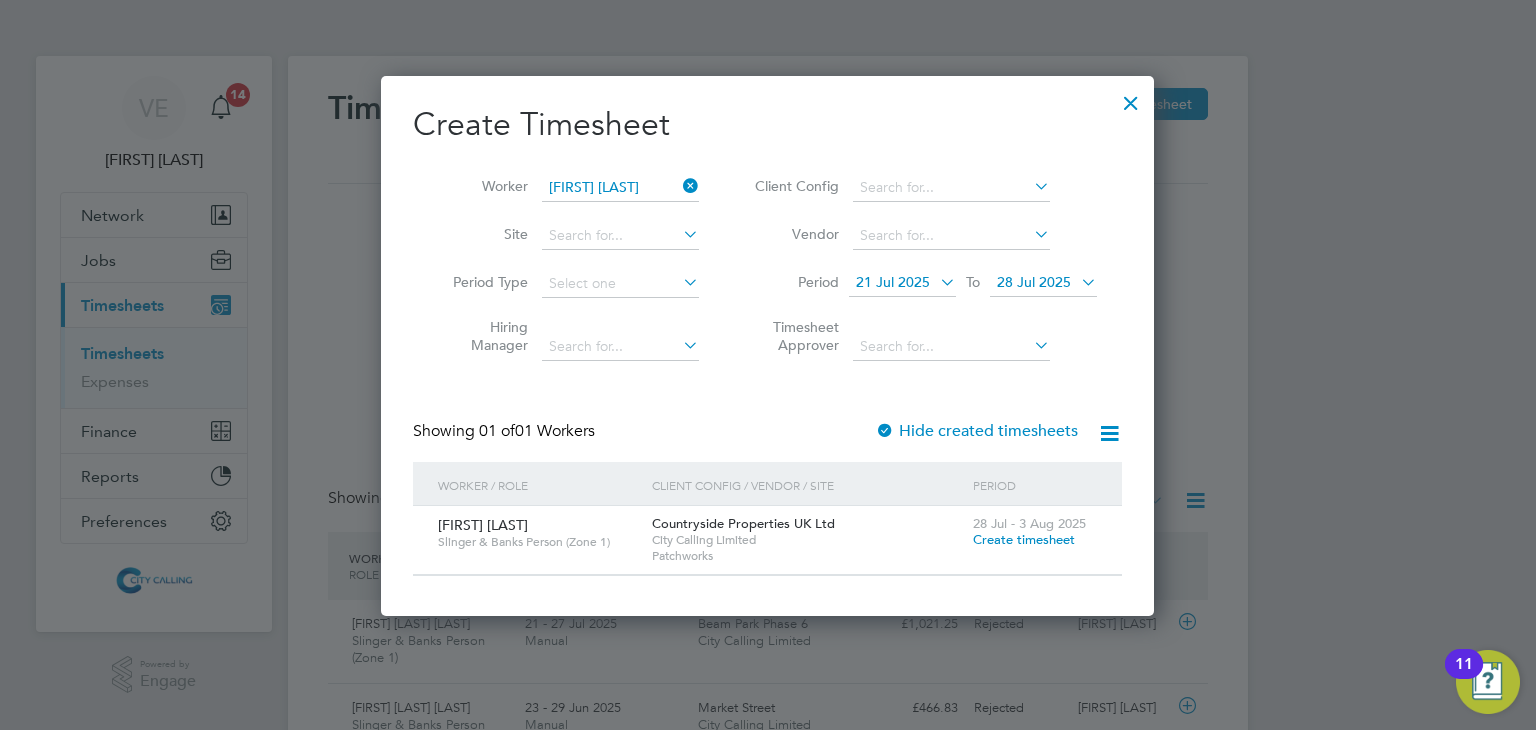 click on "21 Jul 2025" at bounding box center (893, 282) 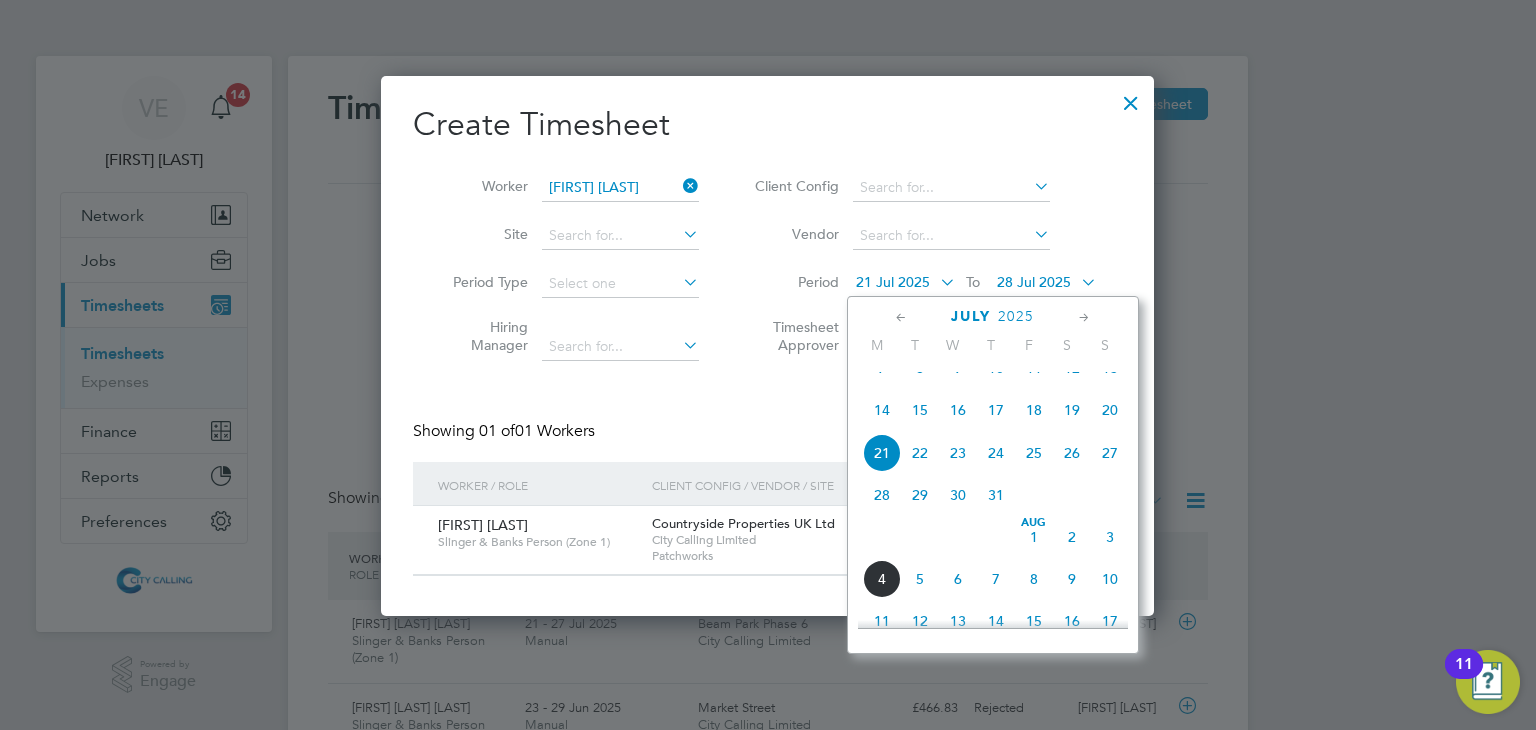 click on "21" 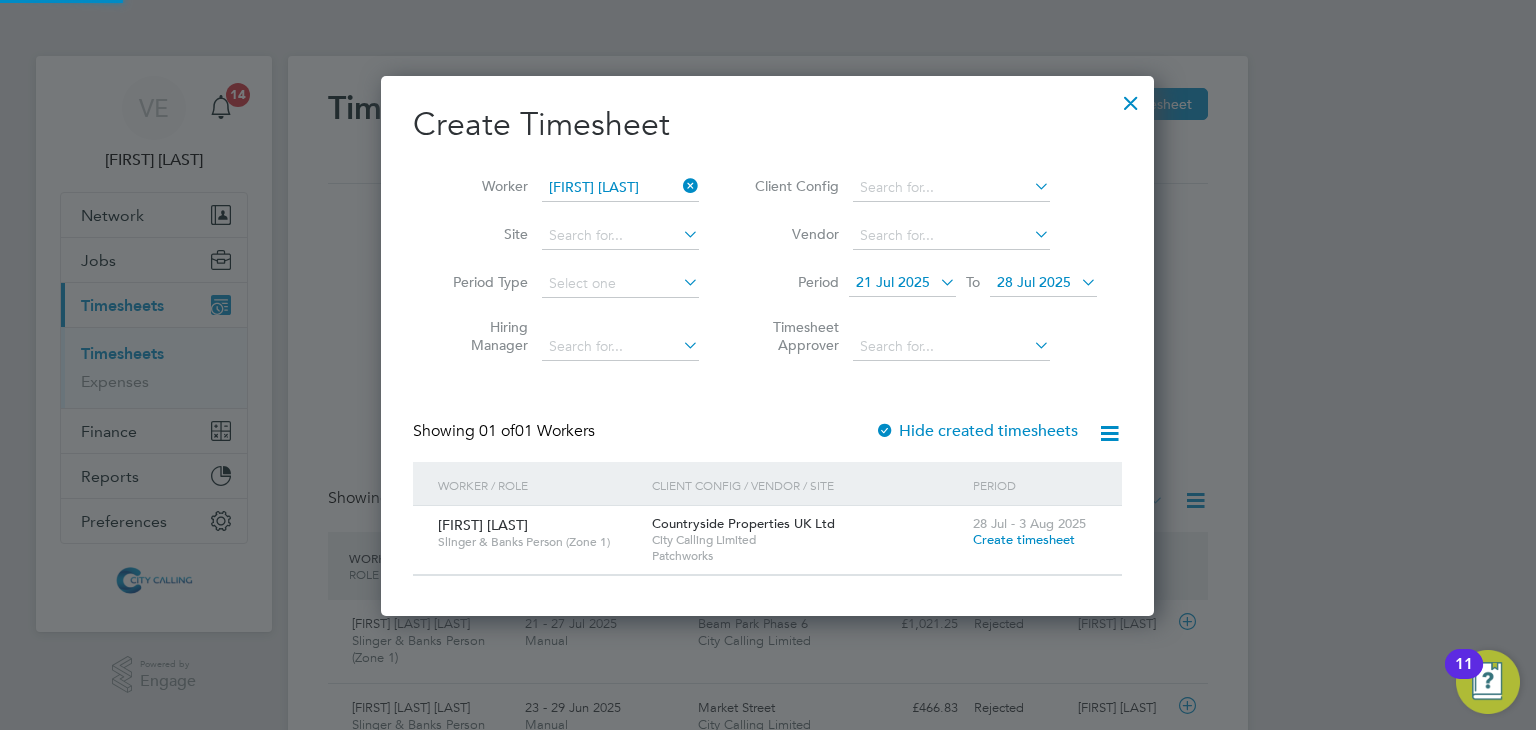 click on "28 Jul 2025" at bounding box center (1034, 282) 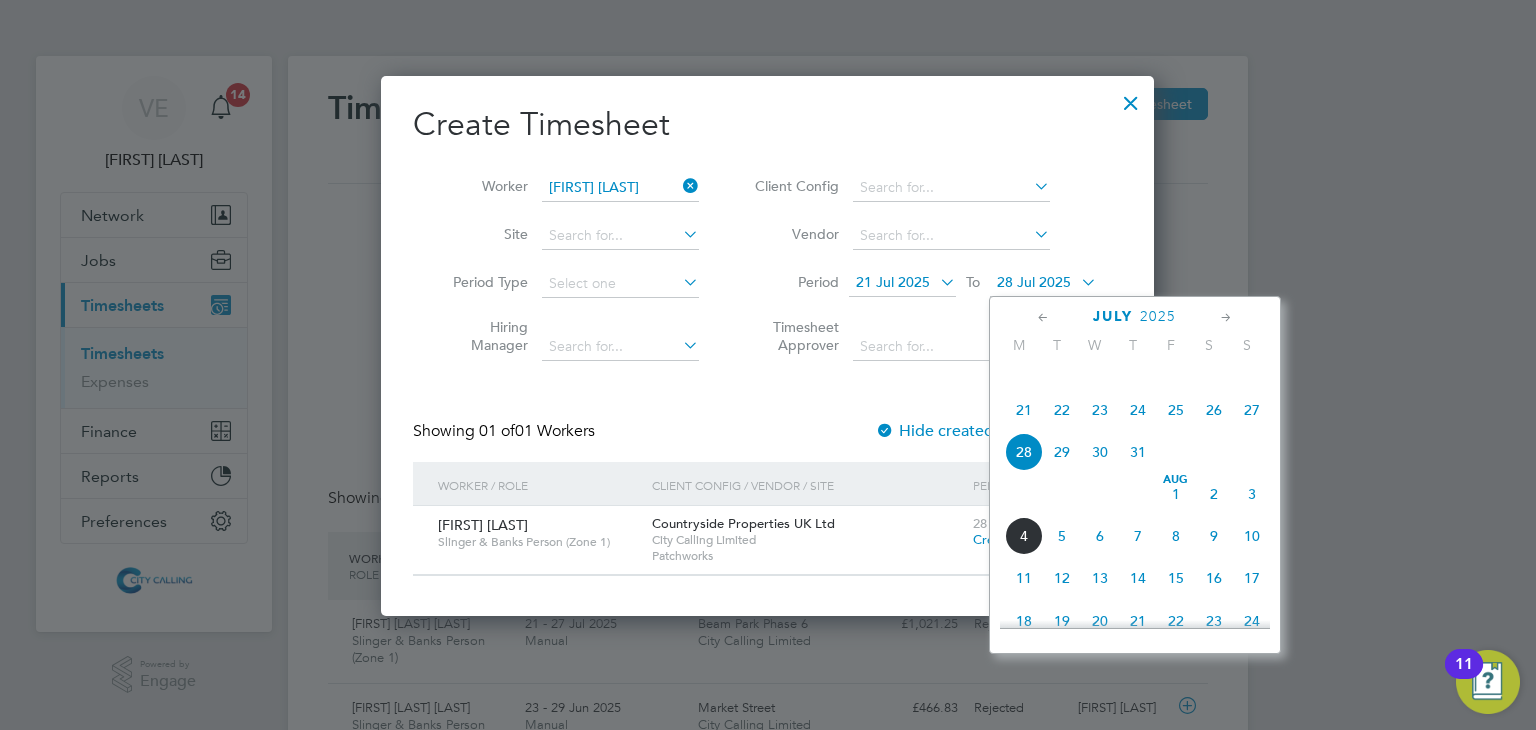 click on "27" 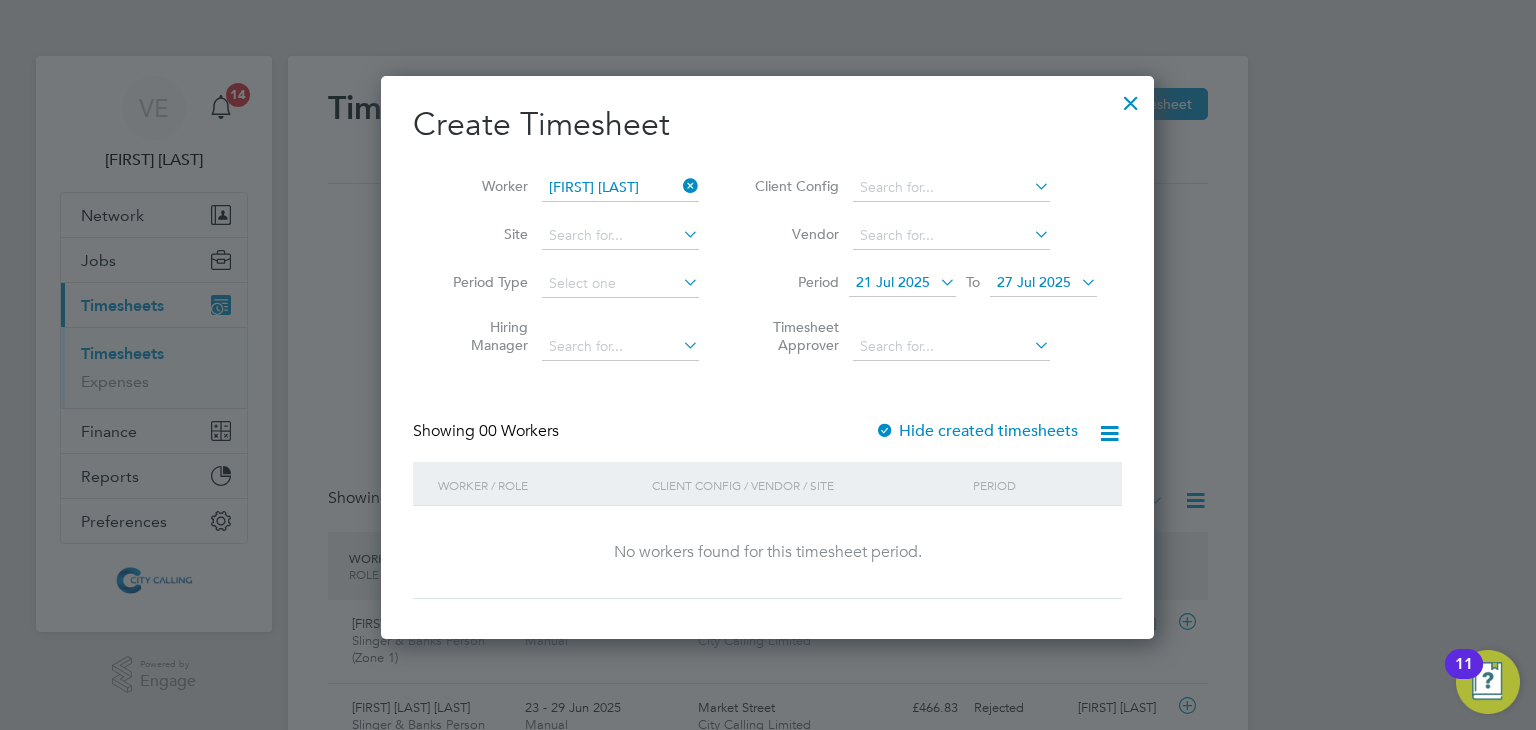 click at bounding box center (885, 432) 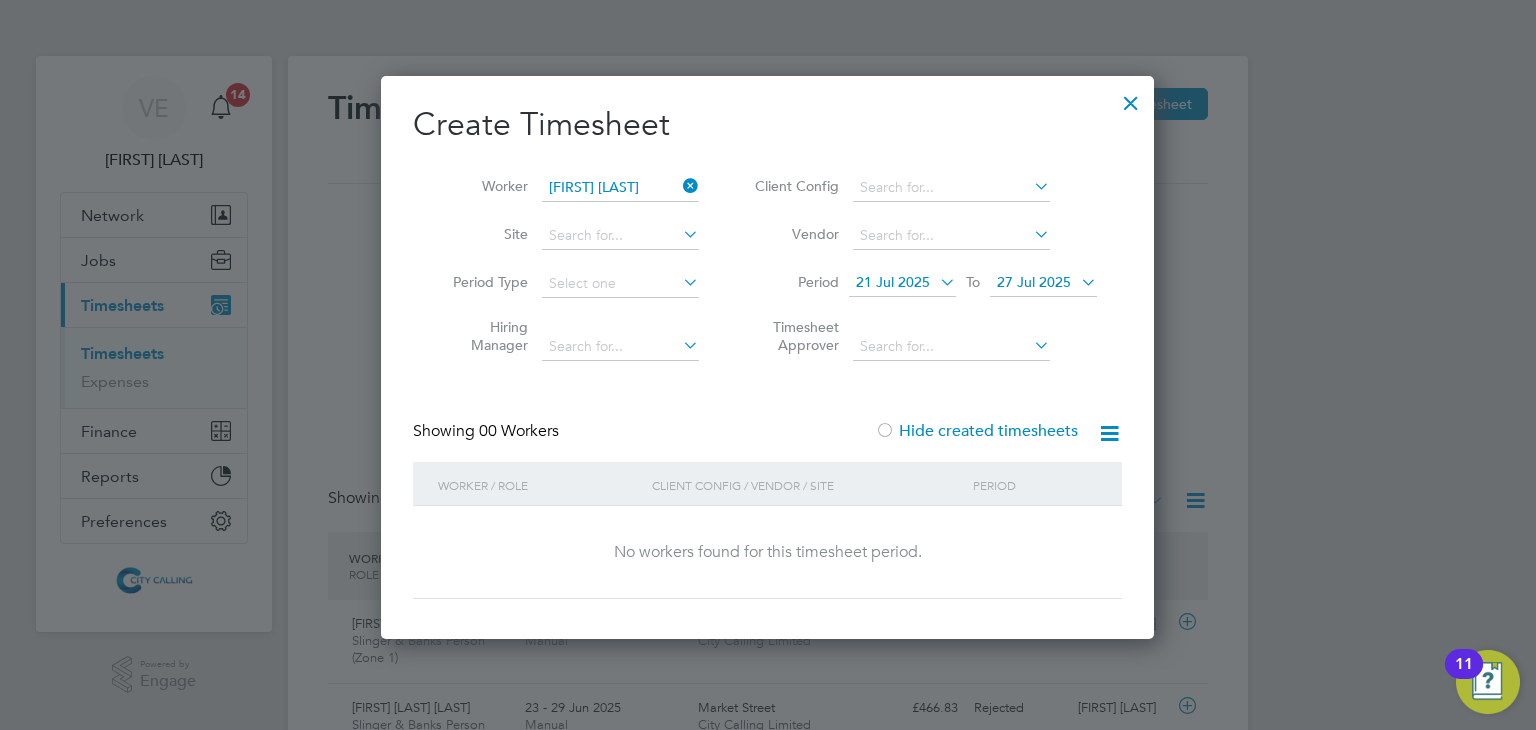 click on "21 Jul 2025" at bounding box center [893, 282] 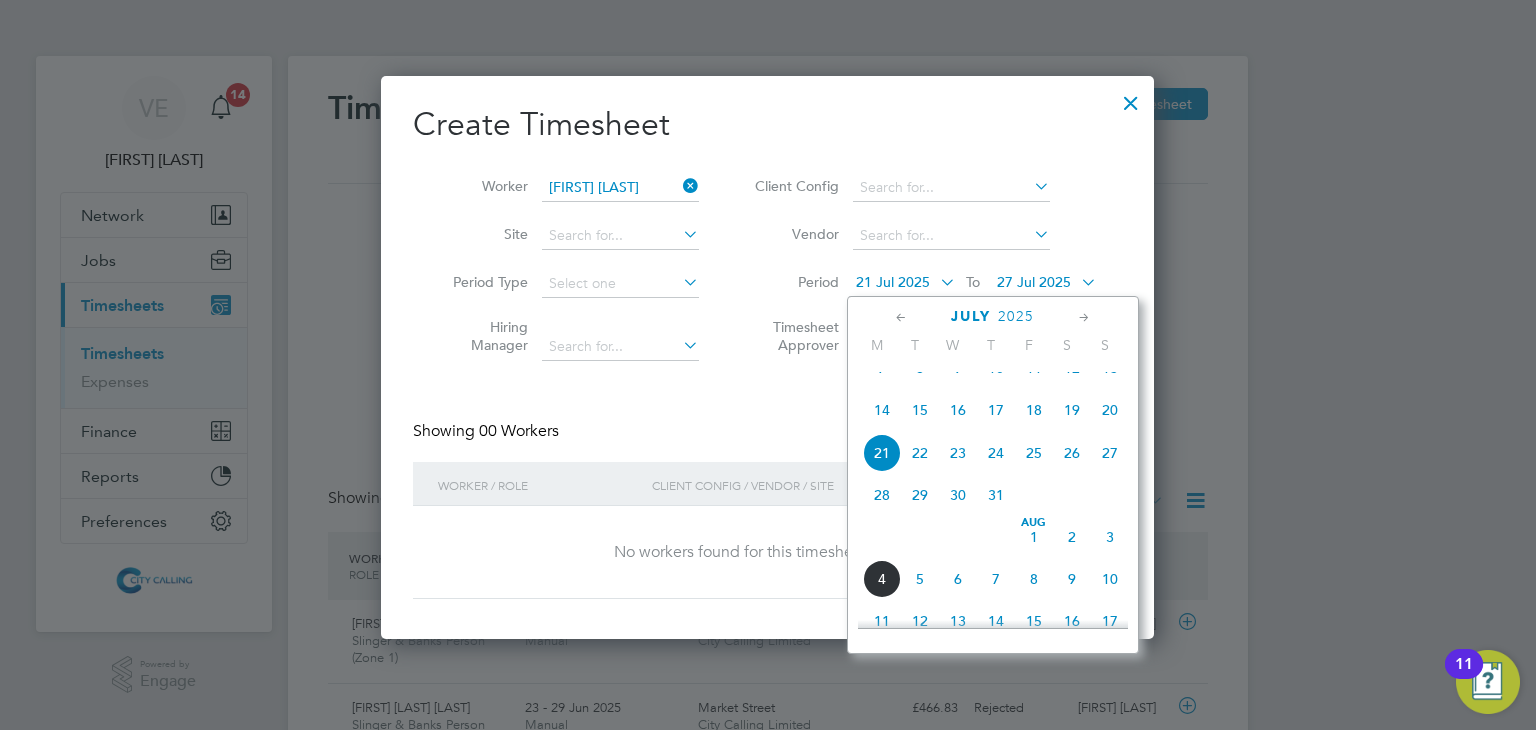 click on "14" 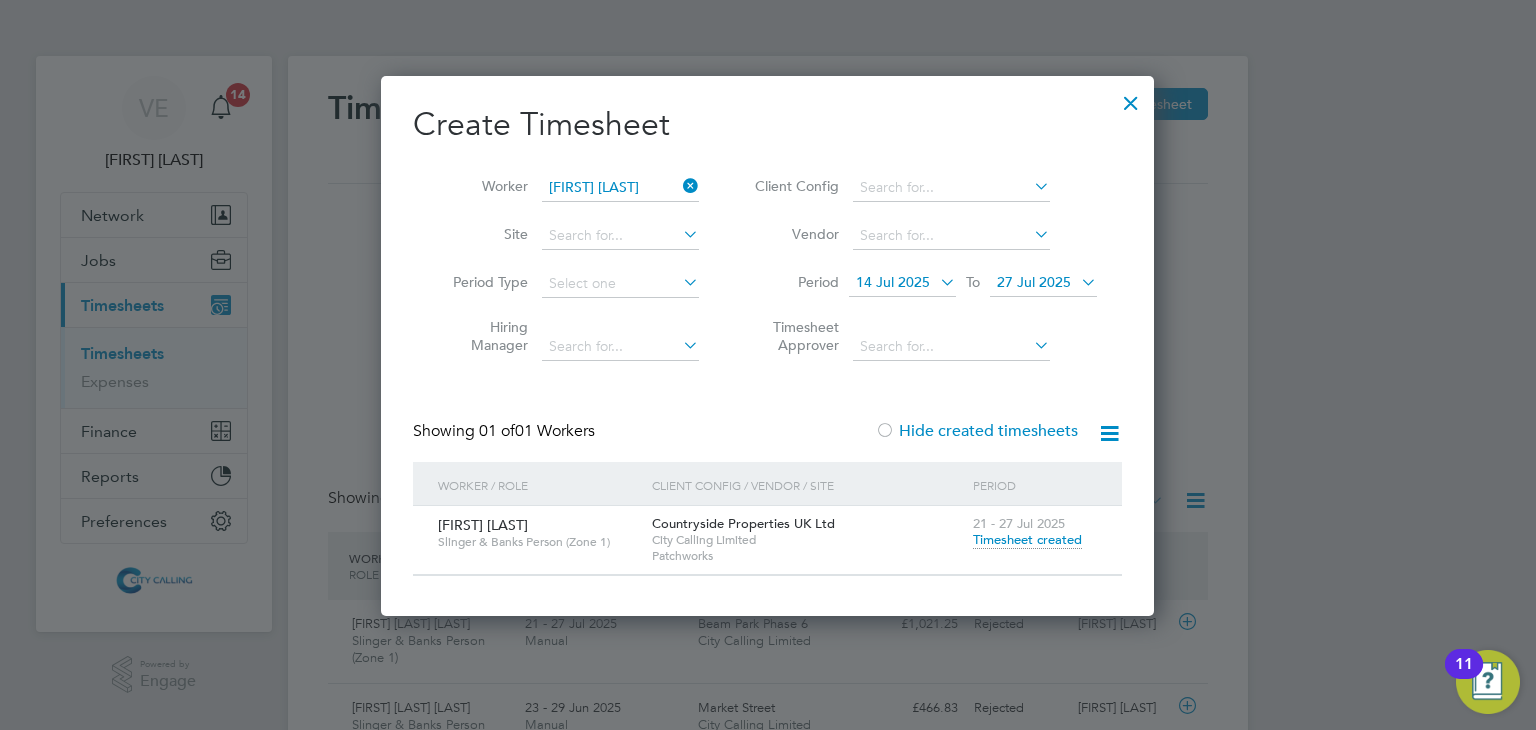 click on "Timesheet created" at bounding box center [1027, 540] 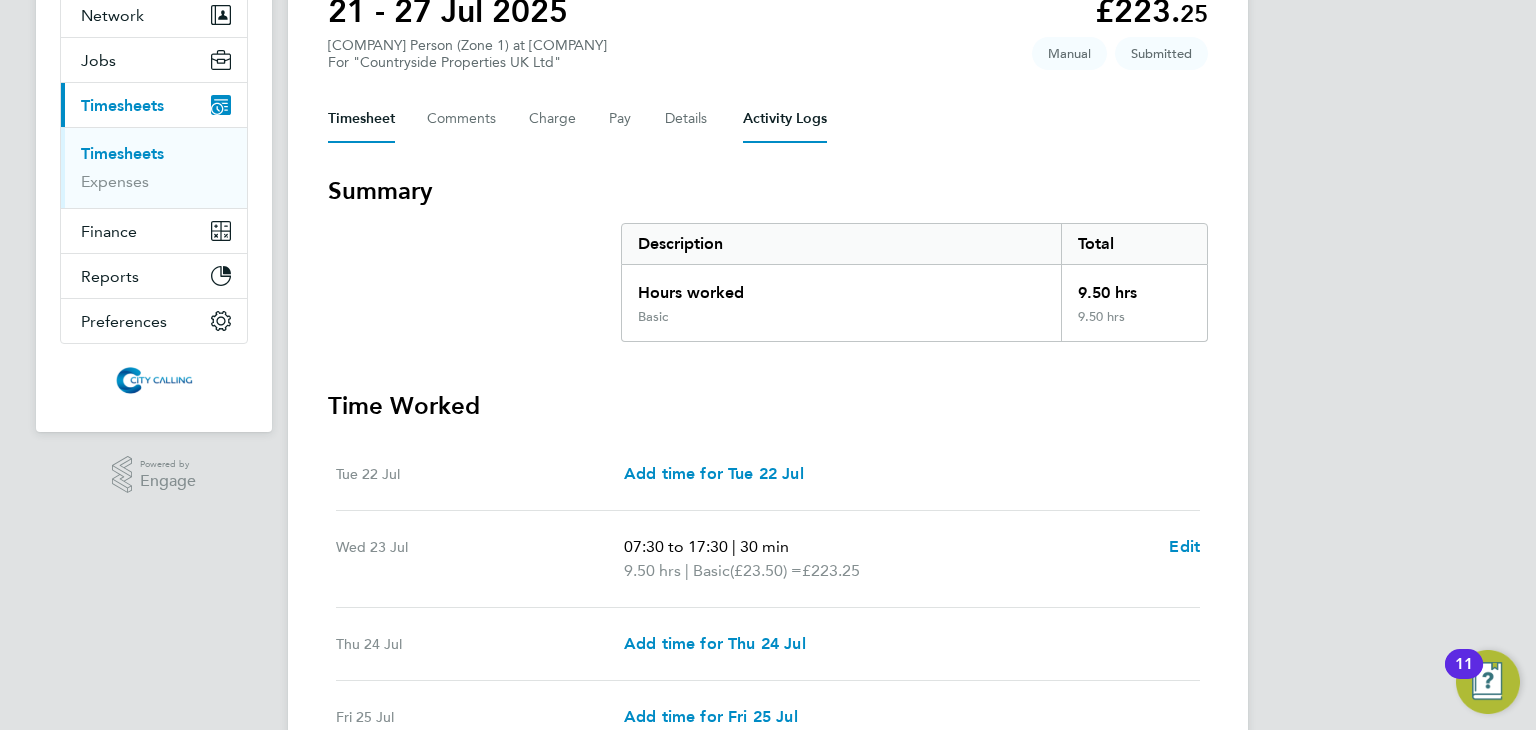 click on "Activity Logs" at bounding box center [785, 119] 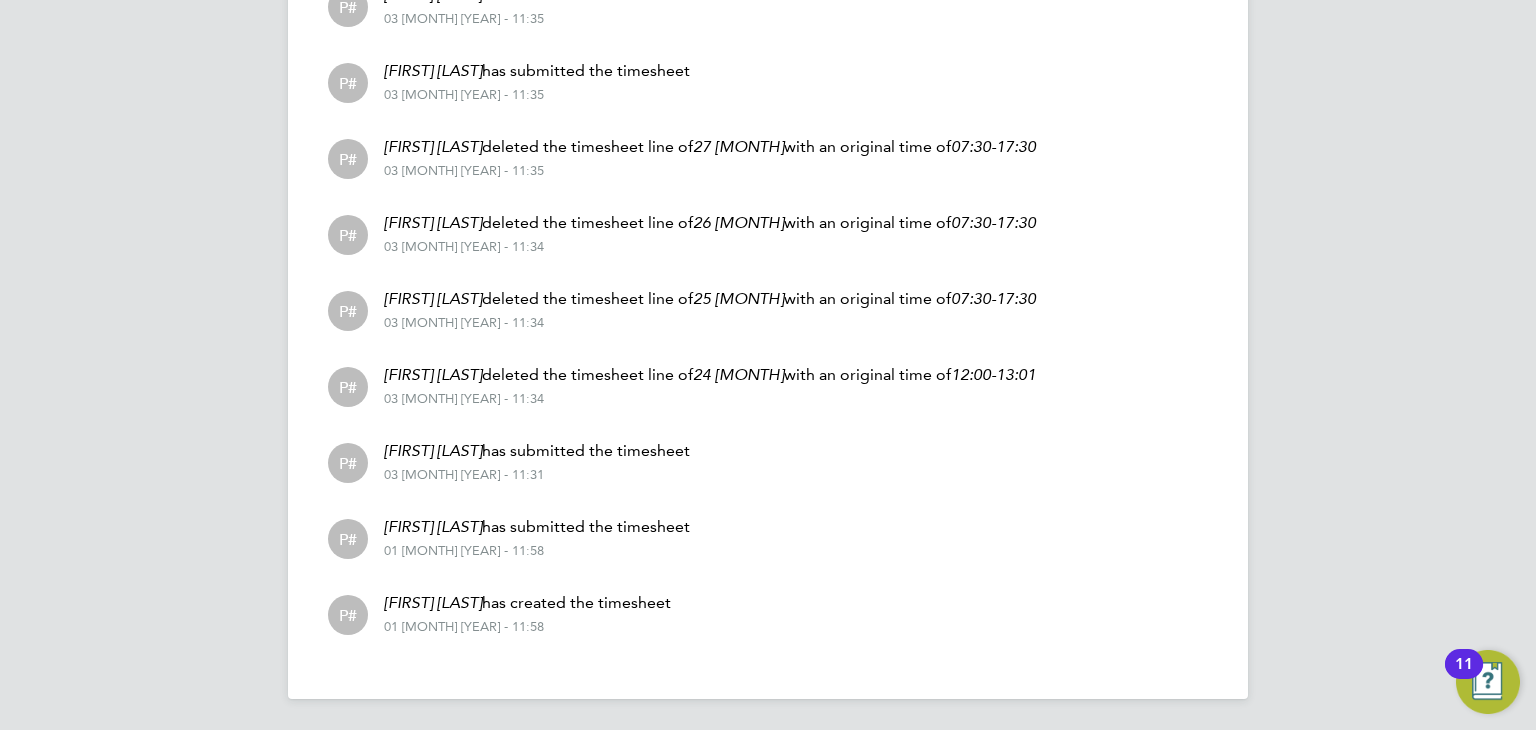 scroll, scrollTop: 912, scrollLeft: 0, axis: vertical 